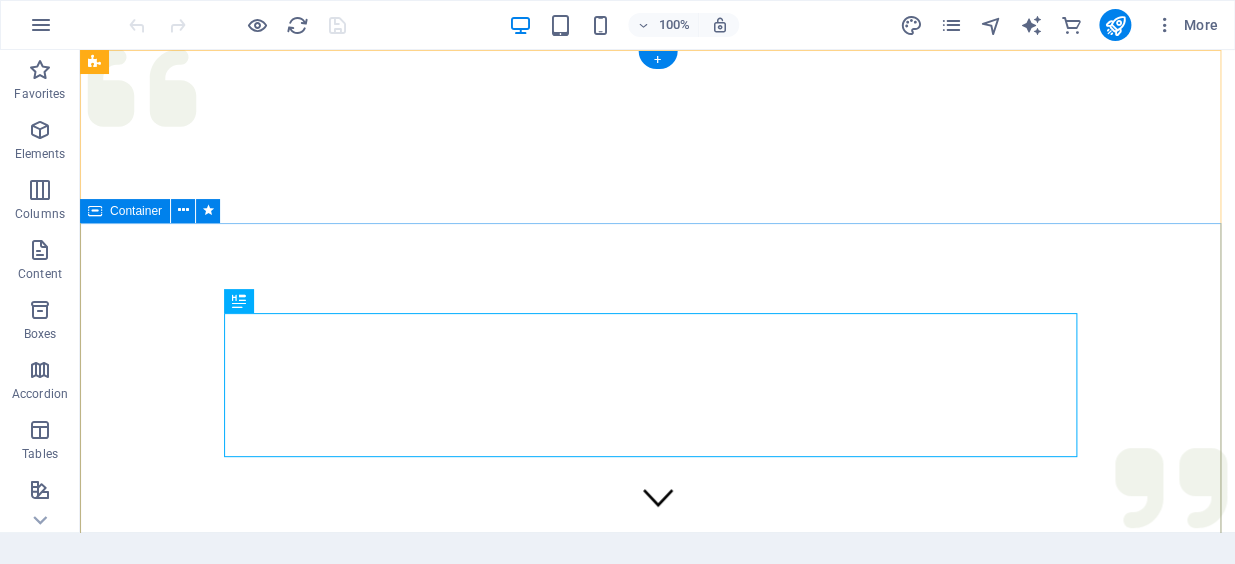 scroll, scrollTop: 0, scrollLeft: 0, axis: both 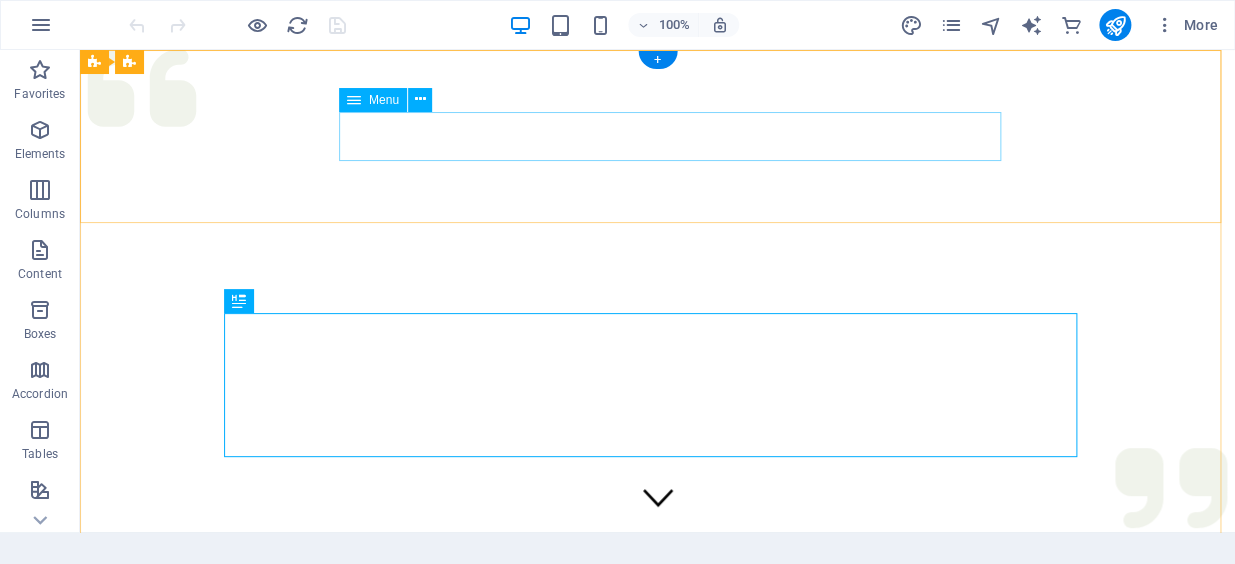 click on "Home Services About Contact" at bounding box center [657, 1024] 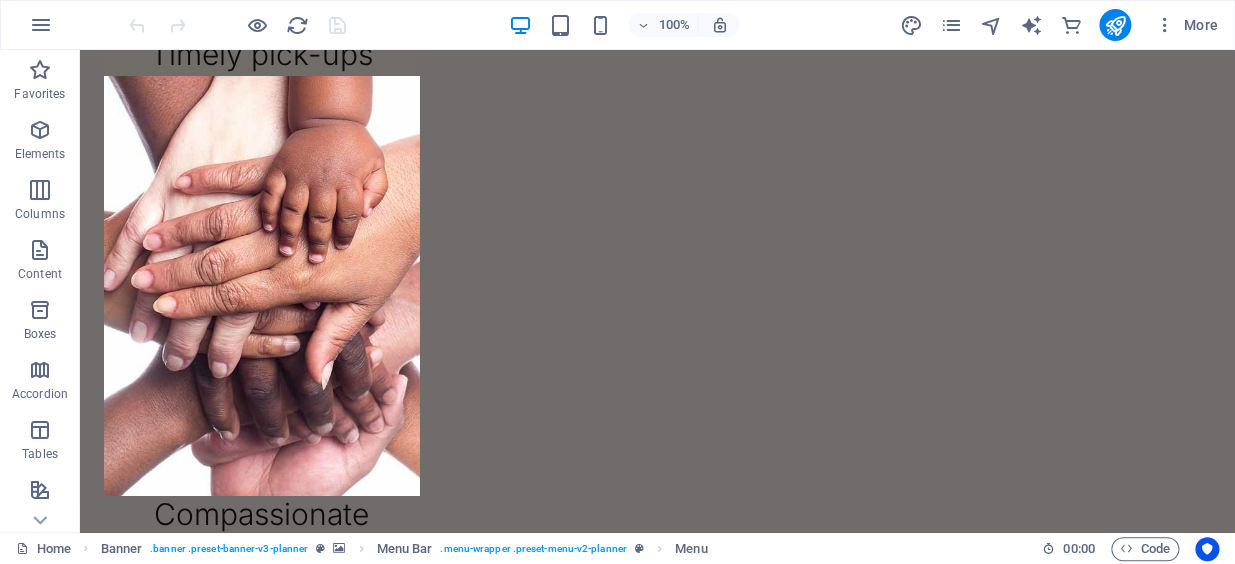 scroll, scrollTop: 3136, scrollLeft: 0, axis: vertical 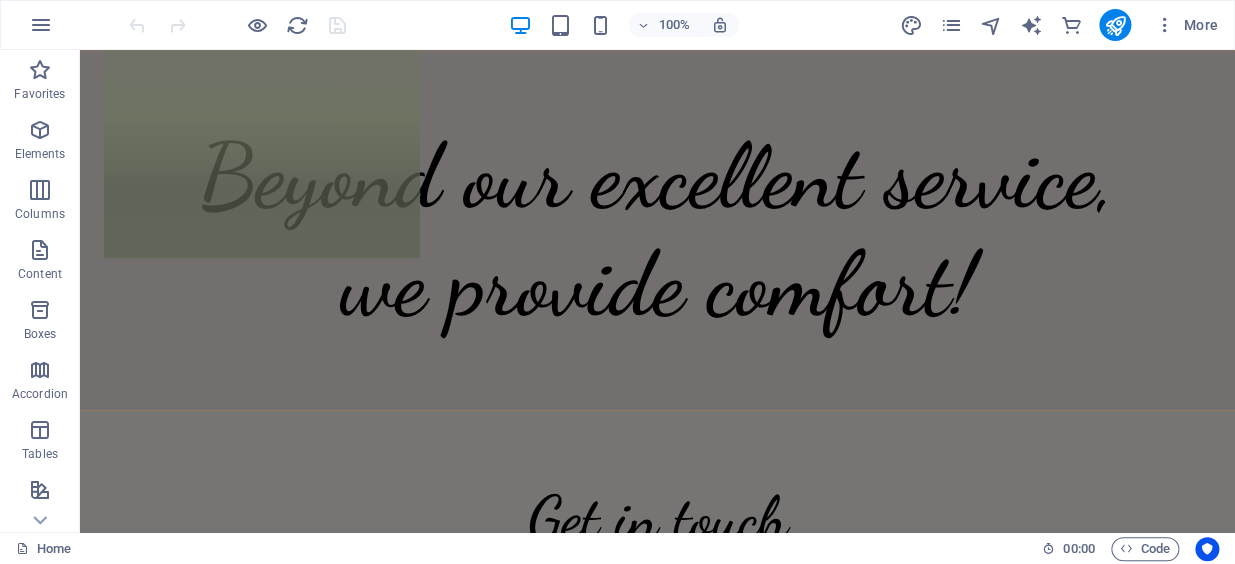 drag, startPoint x: 1227, startPoint y: 100, endPoint x: 1272, endPoint y: 591, distance: 493.0578 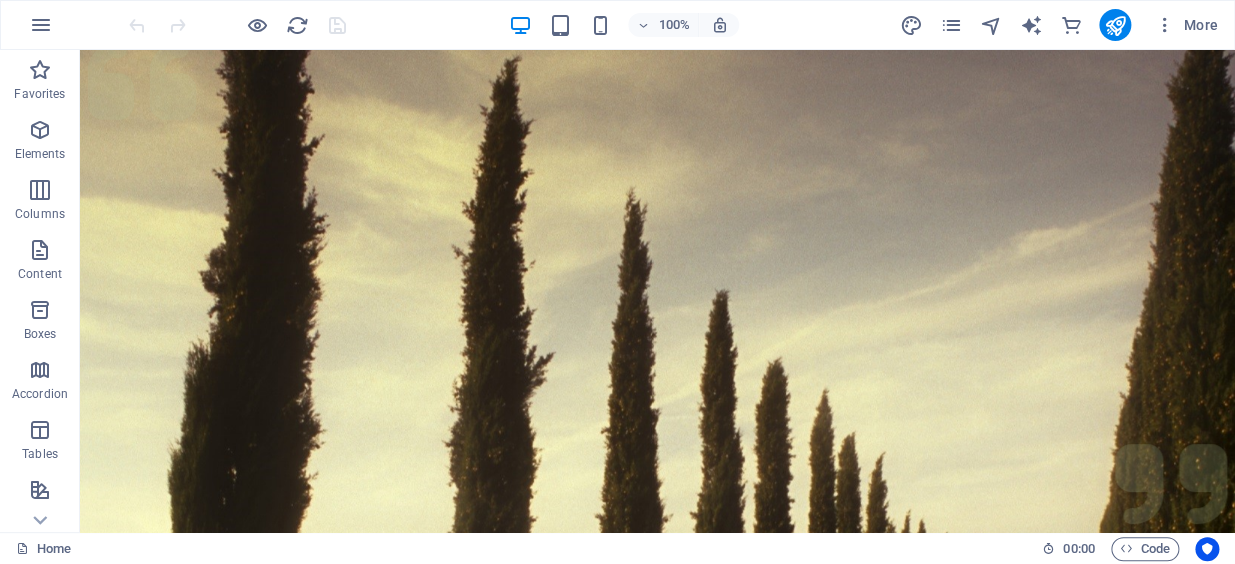 scroll, scrollTop: 0, scrollLeft: 0, axis: both 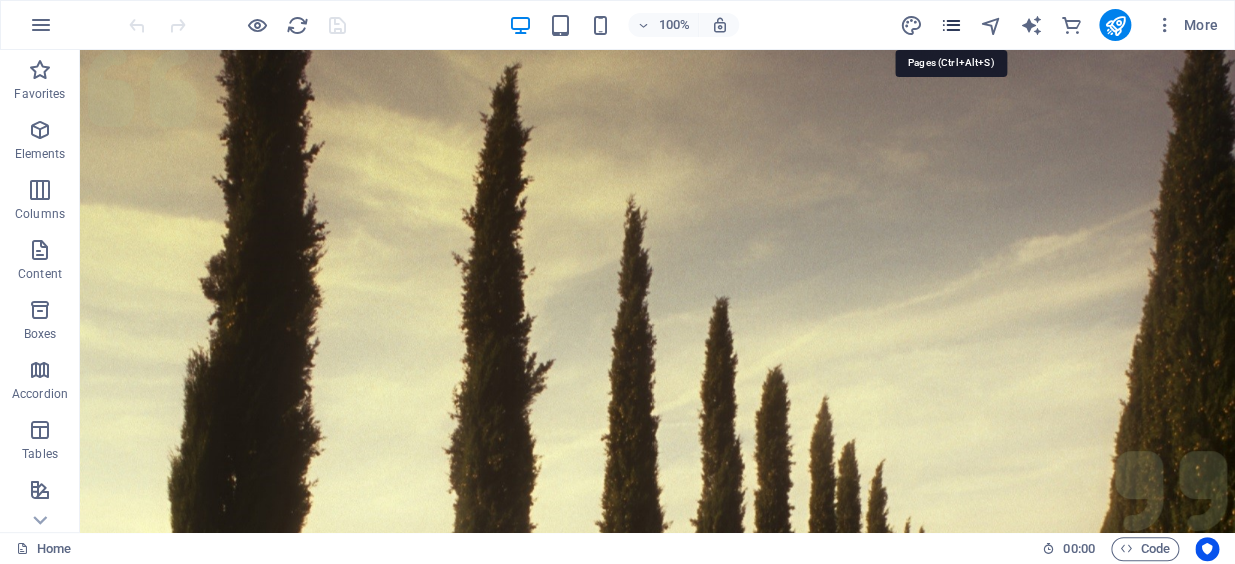 click at bounding box center [950, 25] 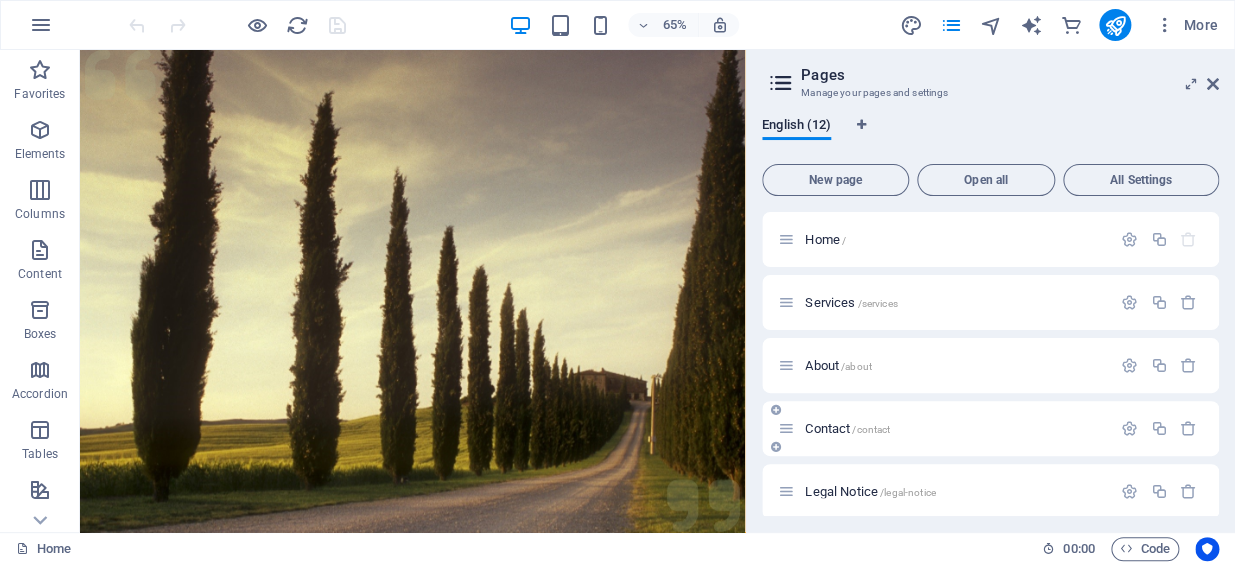 click at bounding box center [786, 428] 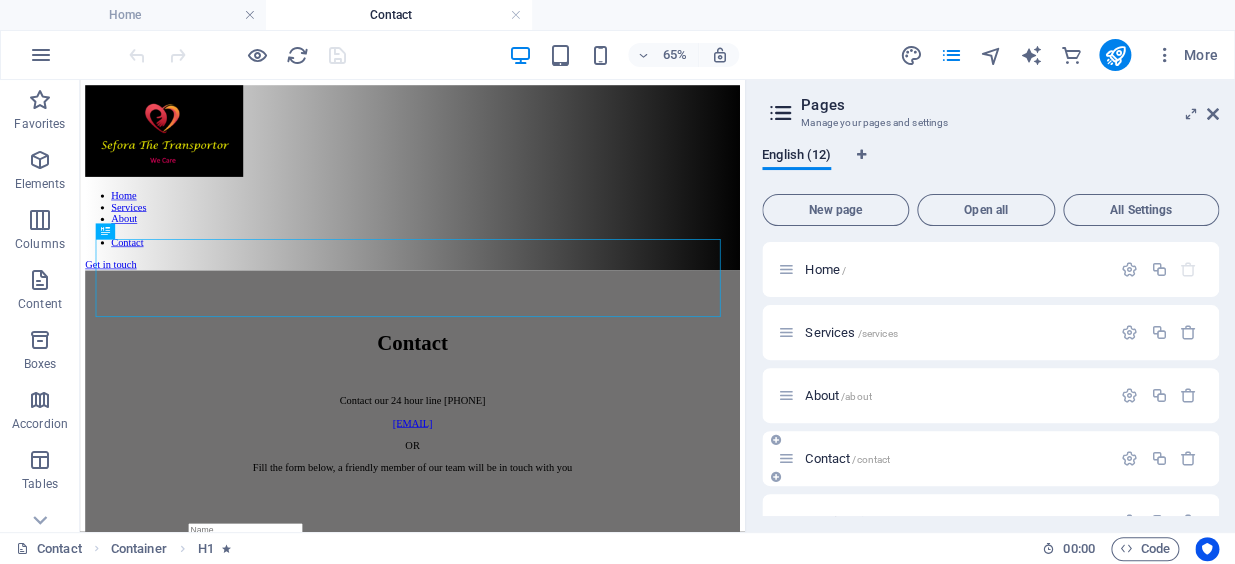 scroll, scrollTop: 0, scrollLeft: 0, axis: both 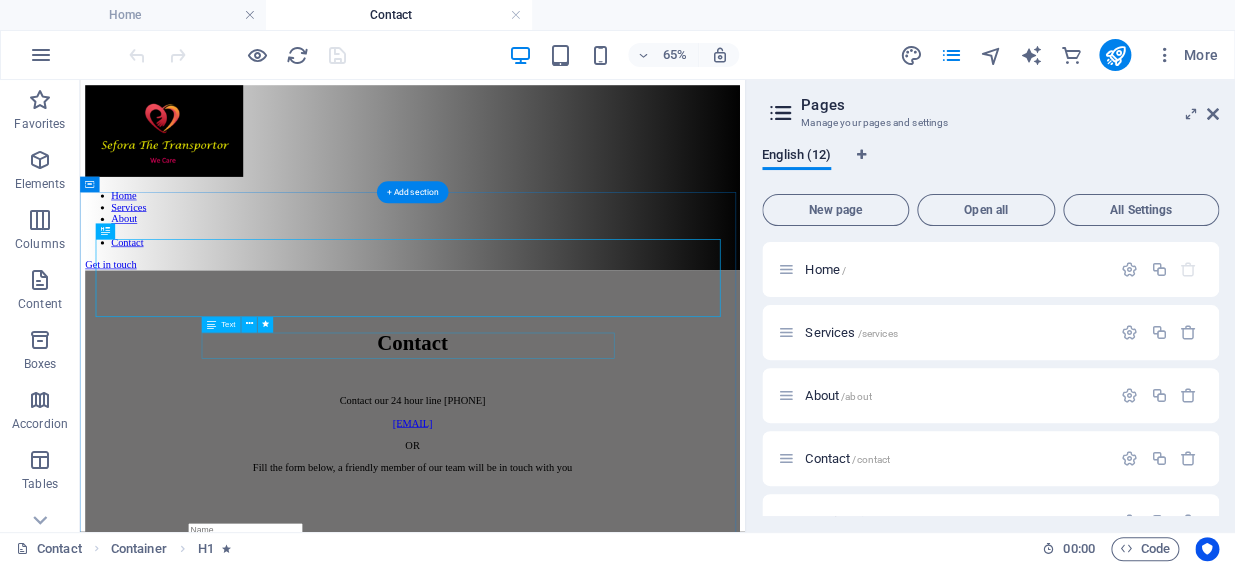 click on "Contact our 24 hour line [PHONE] [EMAIL] OR Fill the form below, a friendly member of our team will be in touch with you" at bounding box center [591, 625] 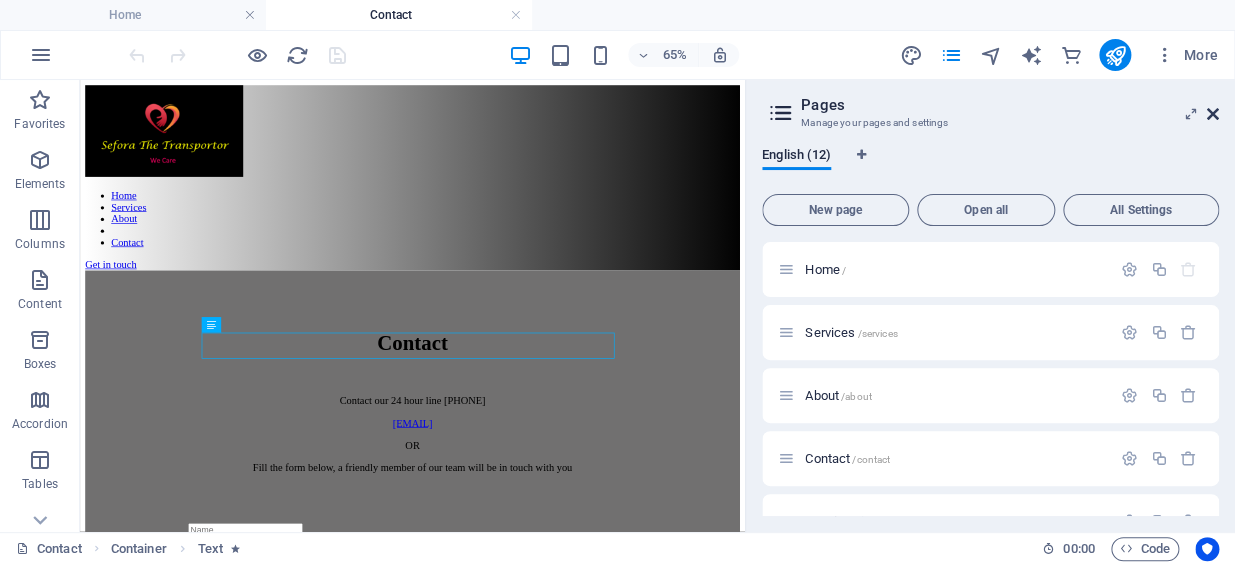 click at bounding box center (1213, 114) 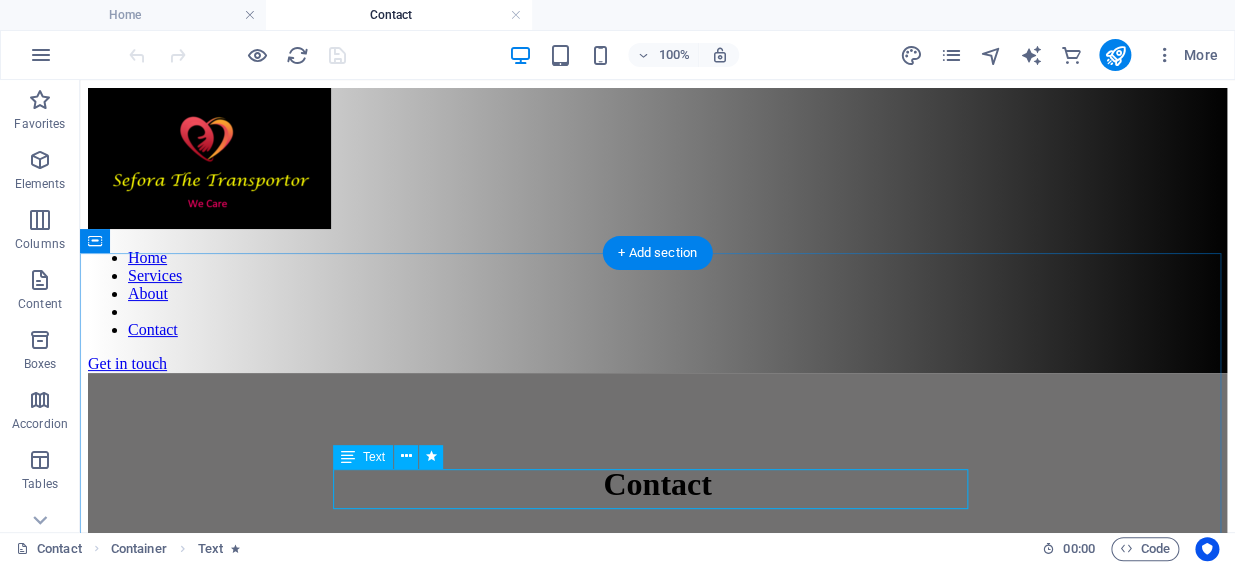 click on "Contact our 24 hour line [PHONE] [EMAIL] OR Fill the form below, a friendly member of our team will be in touch with you" at bounding box center (657, 625) 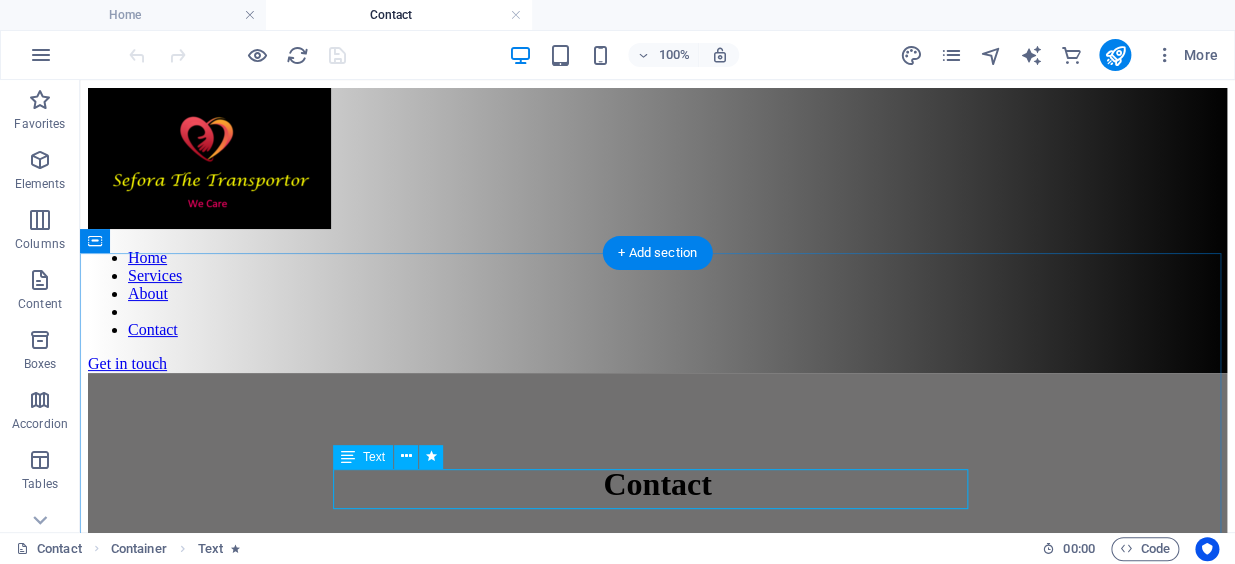 click on "Contact our 24 hour line [PHONE] [EMAIL] OR Fill the form below, a friendly member of our team will be in touch with you" at bounding box center (657, 625) 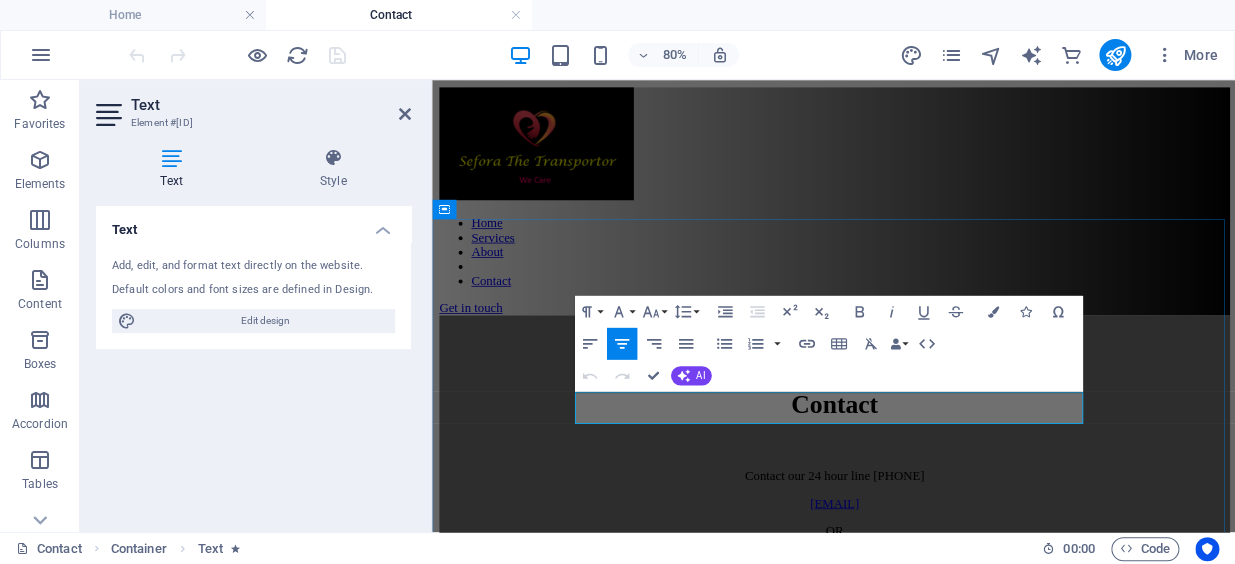 click on "Contact our 24 hour line [PHONE]" at bounding box center [934, 574] 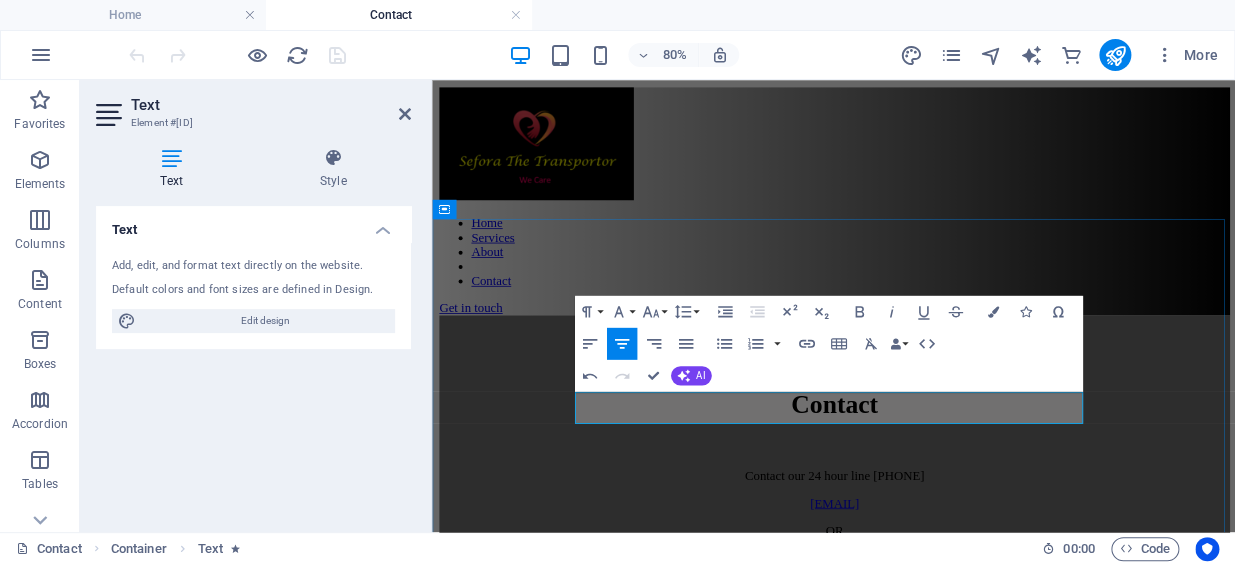 type 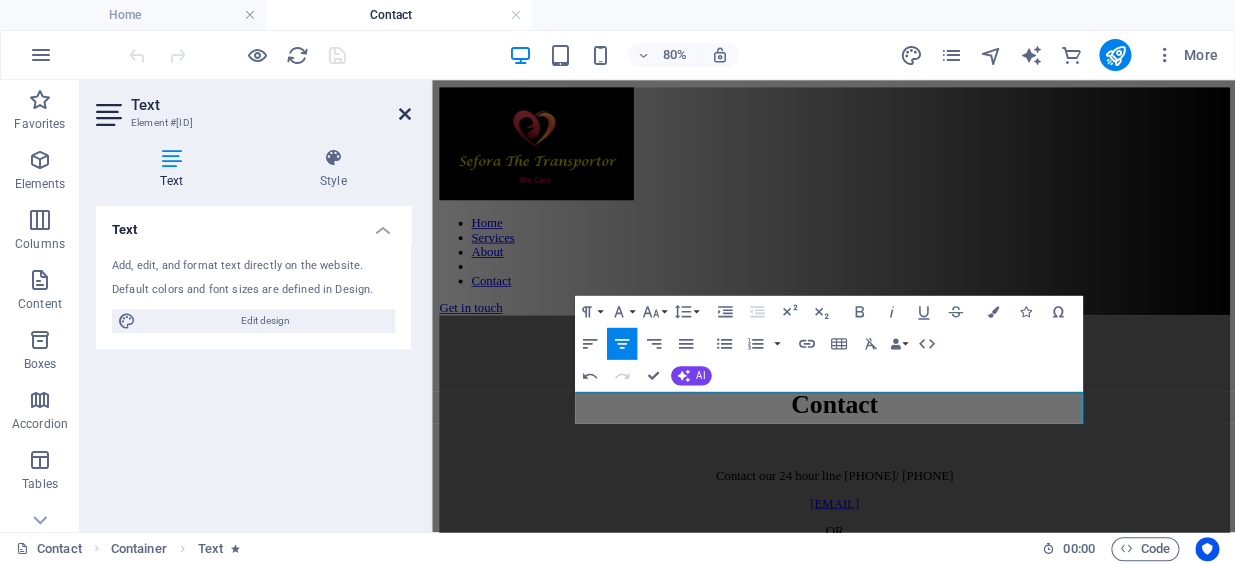 click at bounding box center (405, 114) 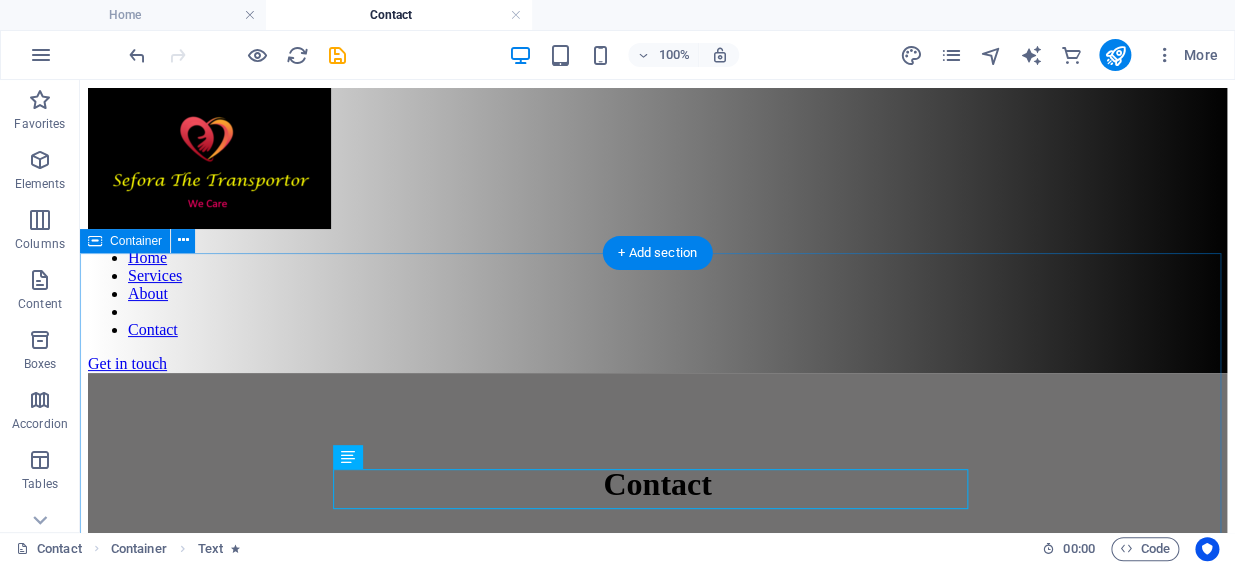 click on "Contact Contact our 24 hour line [PHONE]/ [PHONE] [EMAIL] OR Fill the form below, a friendly member of our team will be in touch with you   I have read and understand the privacy policy. Unreadable? Regenerate Submit" at bounding box center (657, 853) 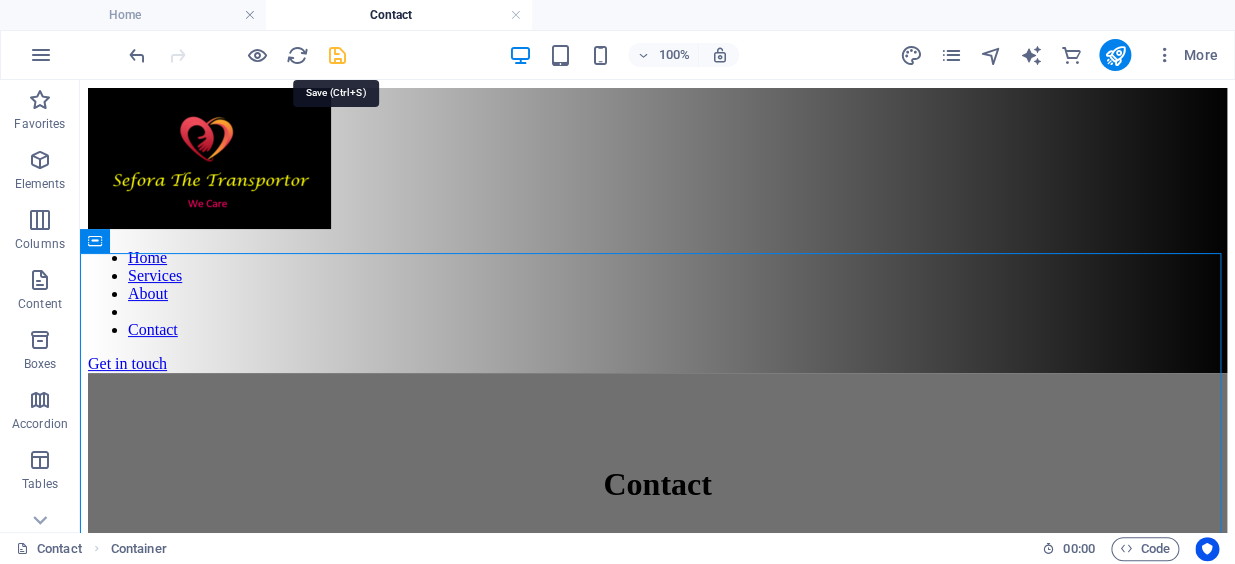 click at bounding box center [337, 55] 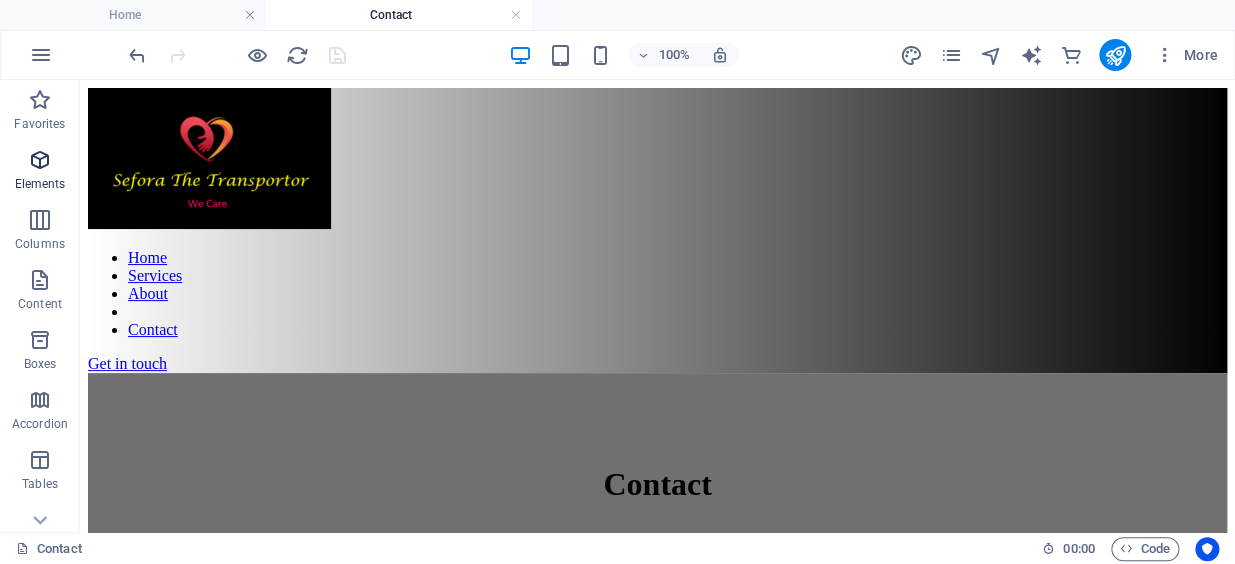 click on "Elements" at bounding box center [40, 172] 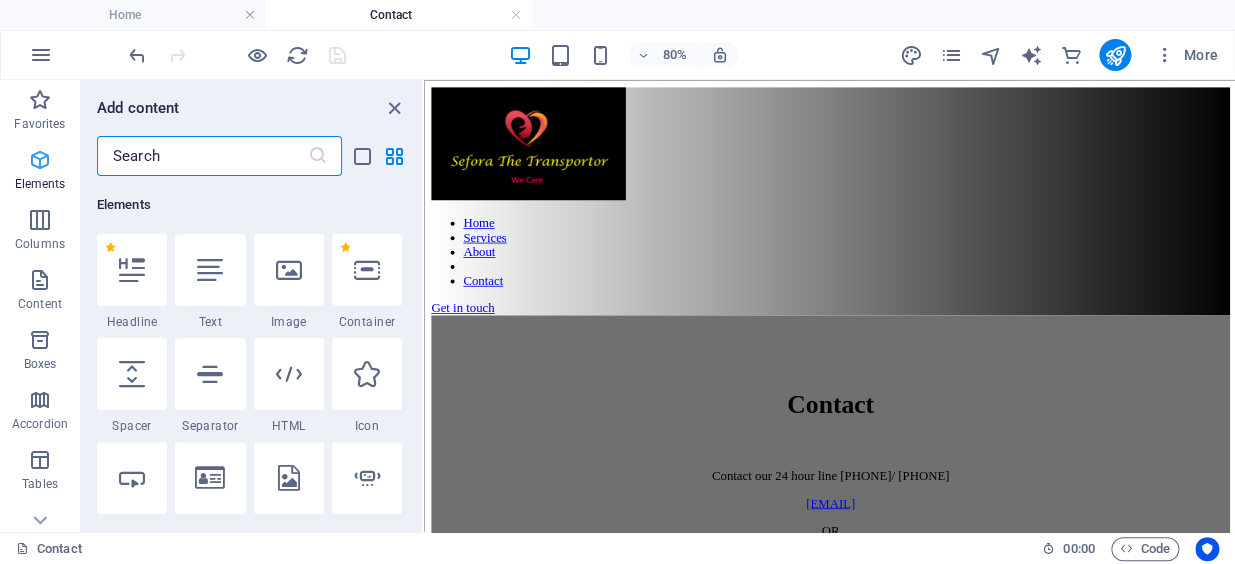 scroll, scrollTop: 212, scrollLeft: 0, axis: vertical 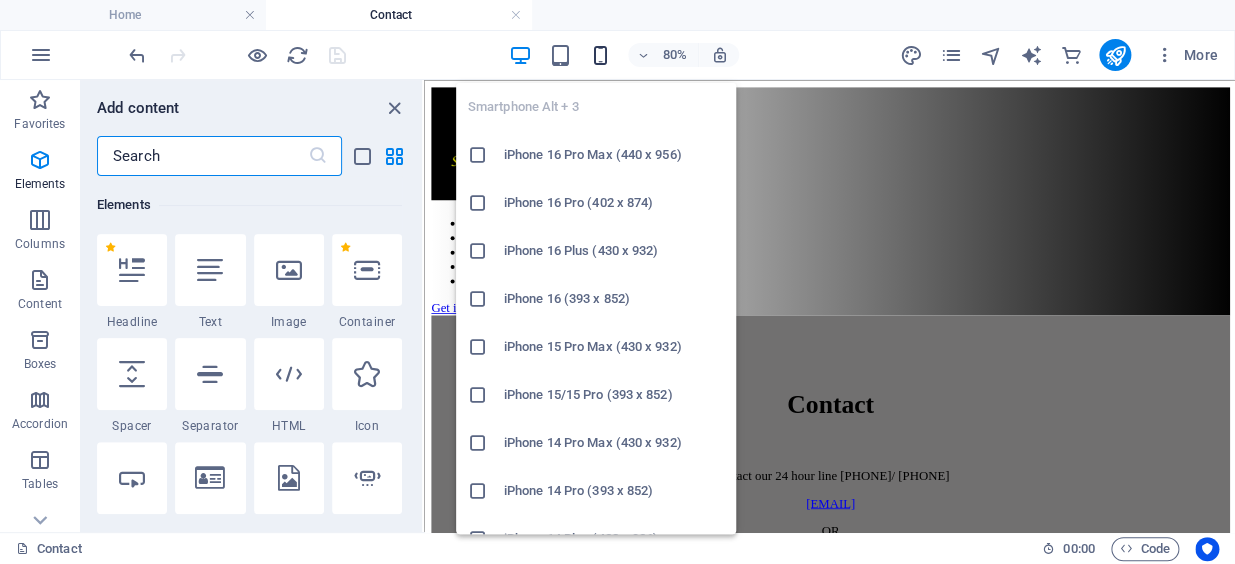 click at bounding box center [600, 55] 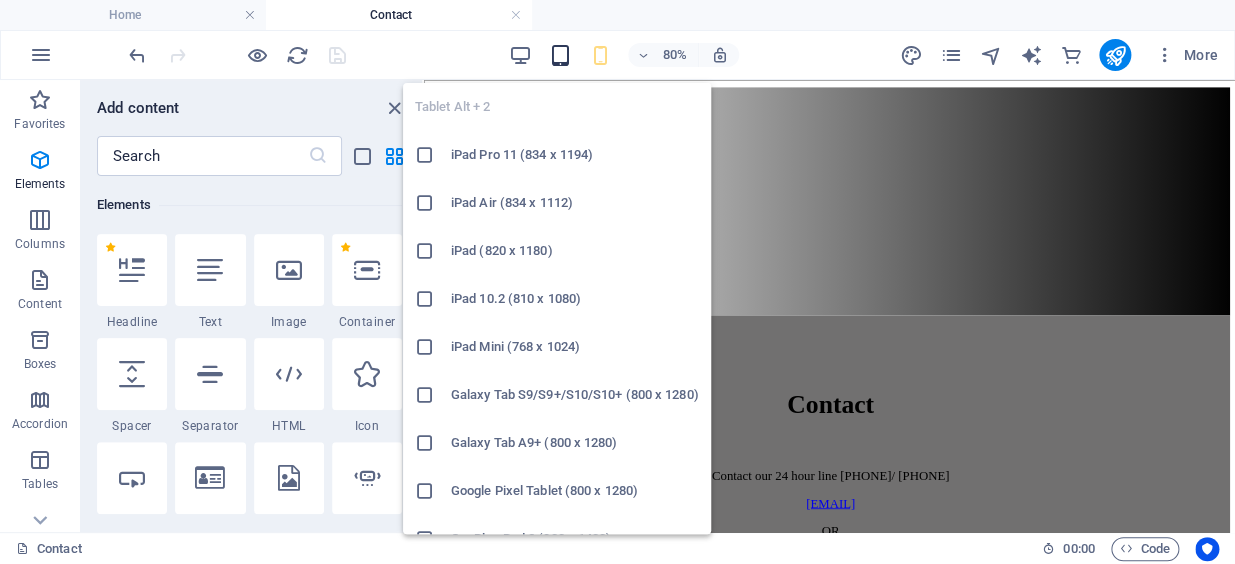click at bounding box center (560, 55) 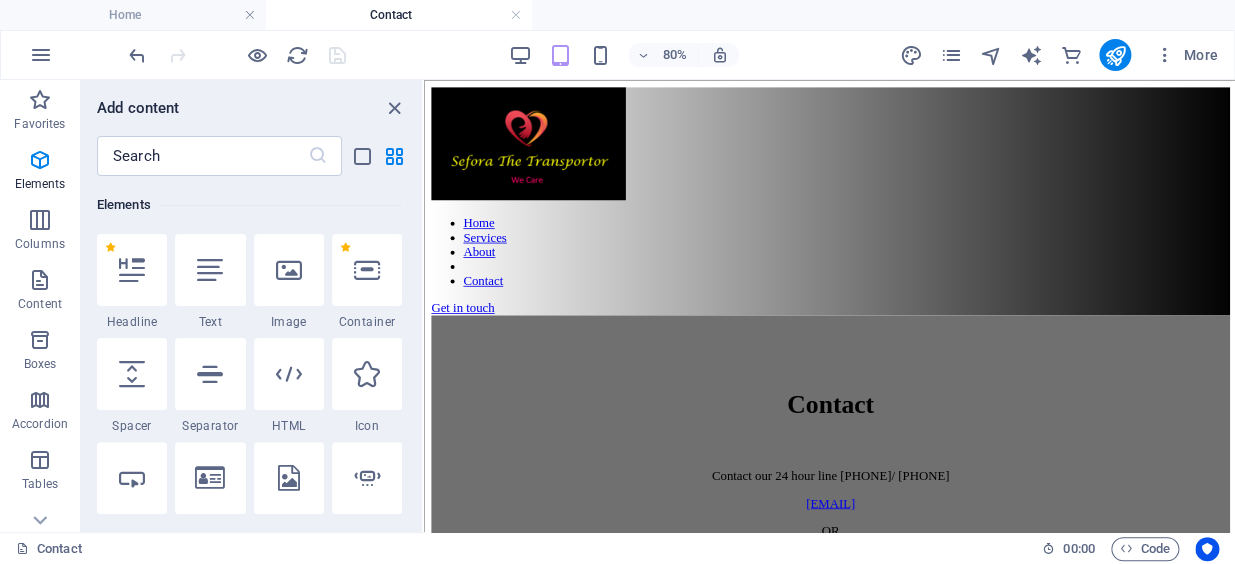 click on "80% More" at bounding box center [675, 55] 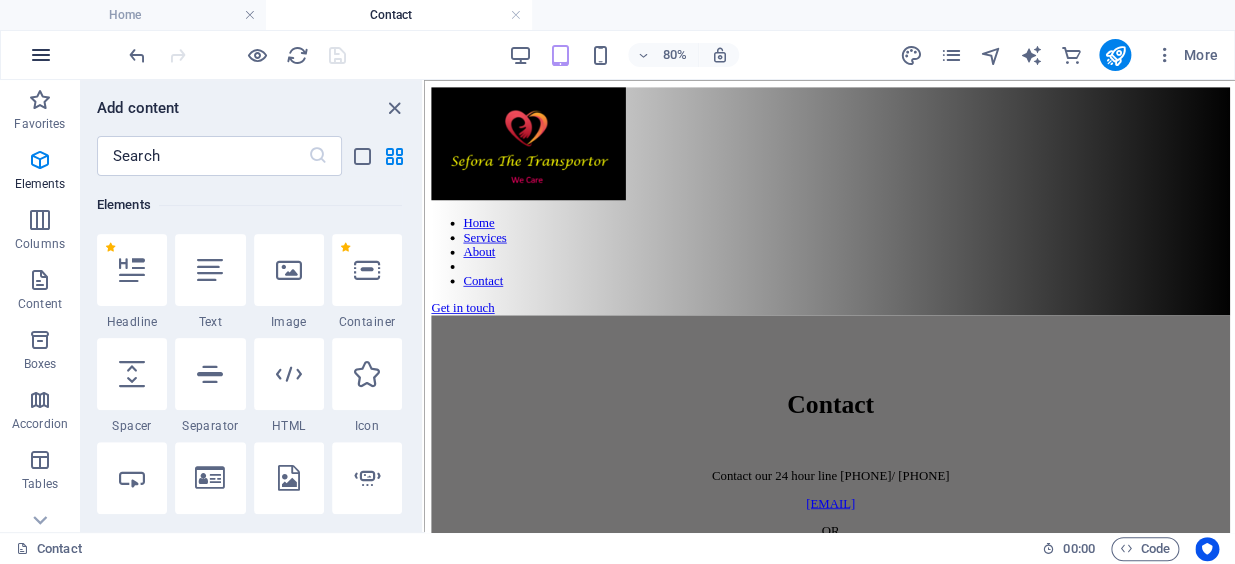 click at bounding box center [41, 55] 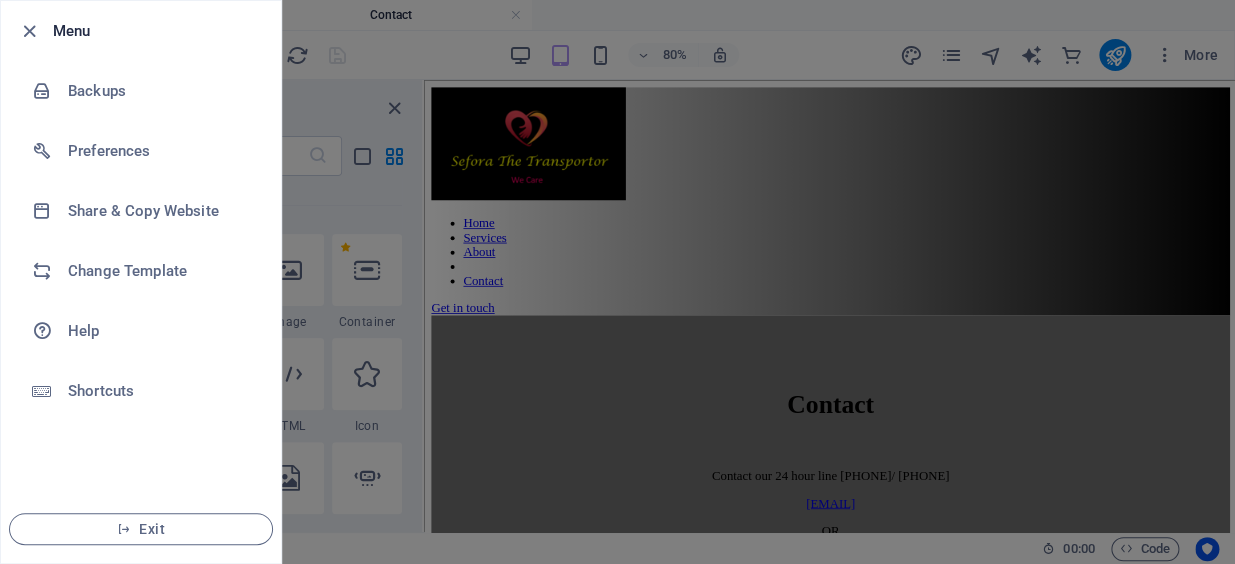 click at bounding box center [617, 282] 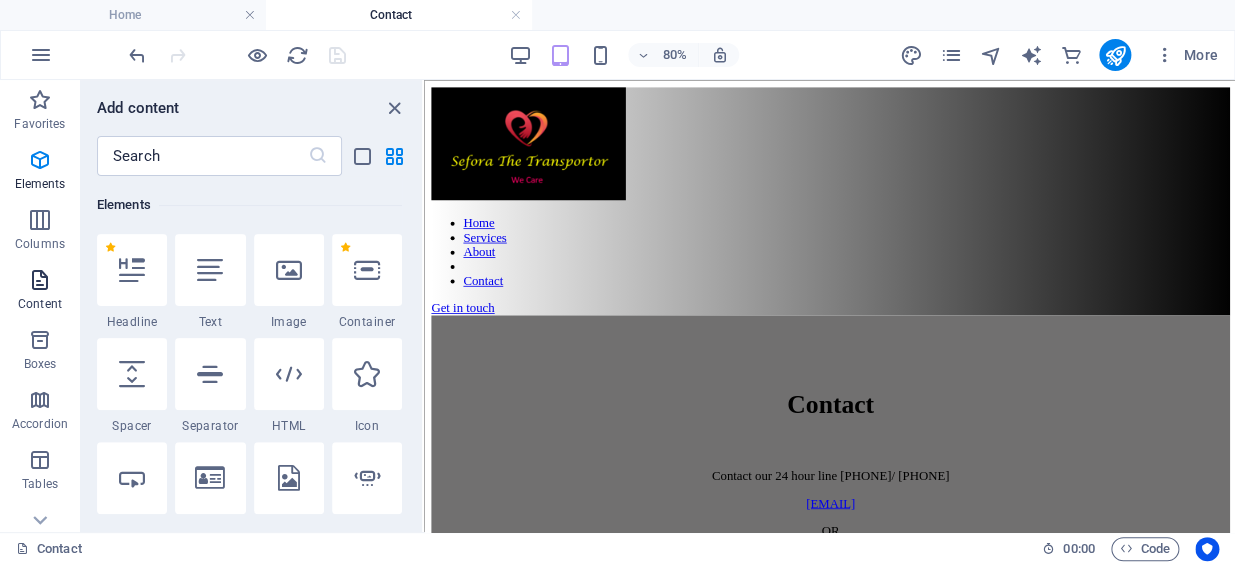 click on "Content" at bounding box center (40, 292) 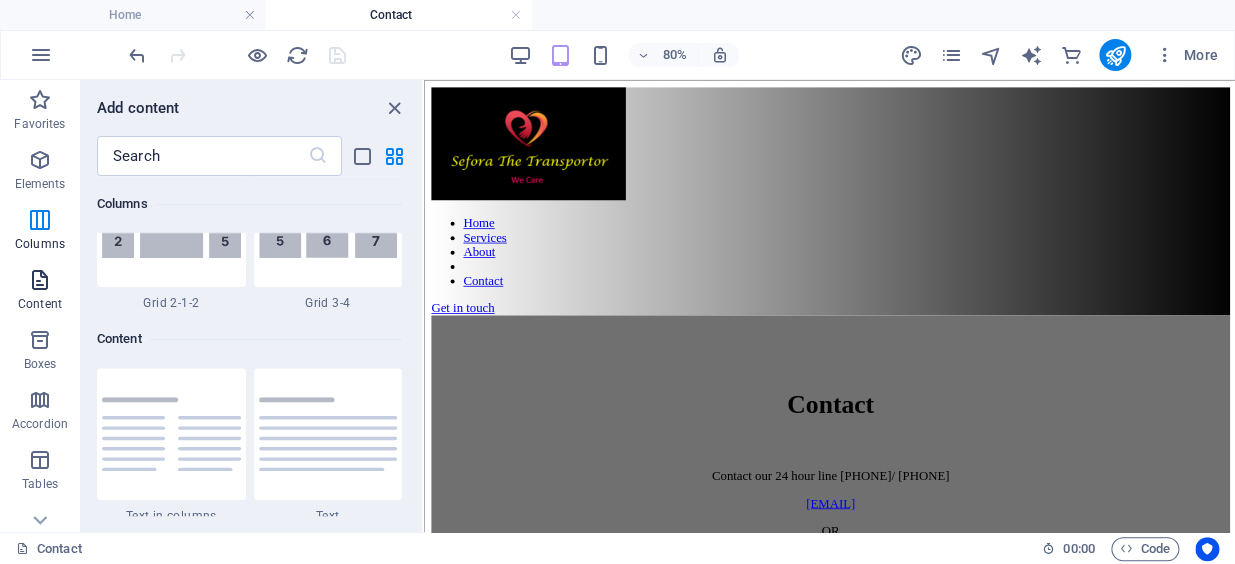 scroll, scrollTop: 3498, scrollLeft: 0, axis: vertical 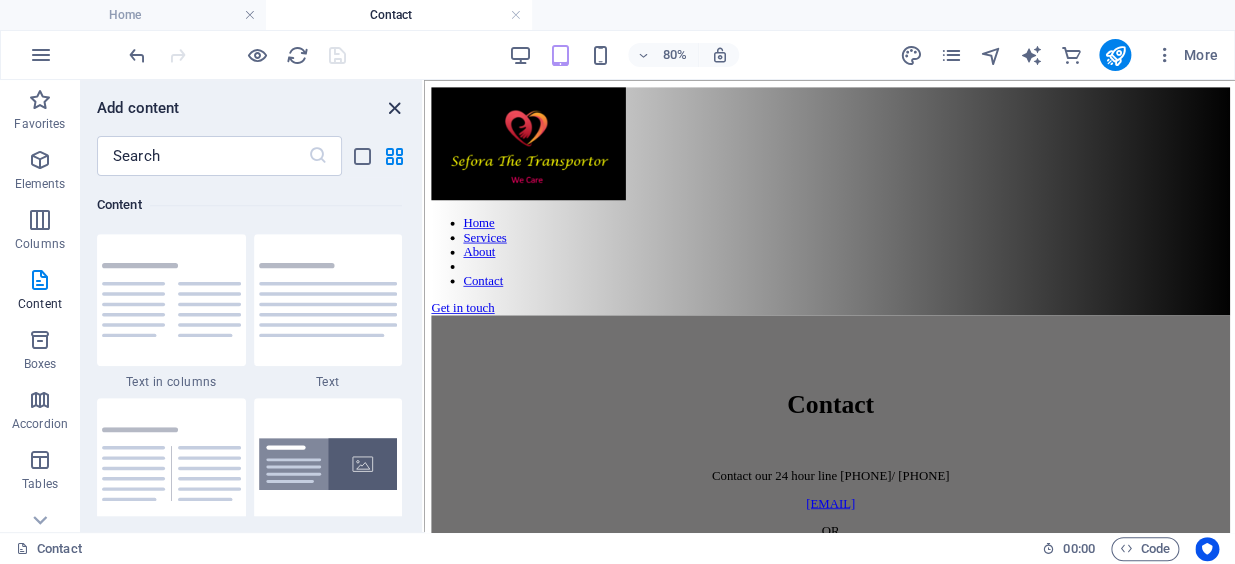 click at bounding box center [394, 108] 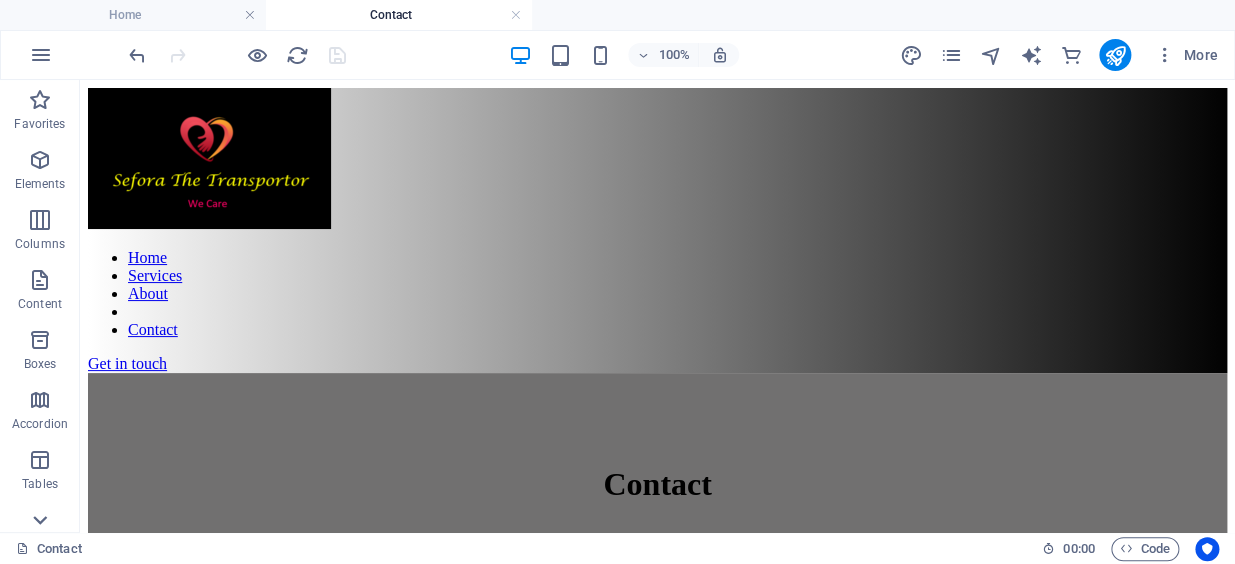 click 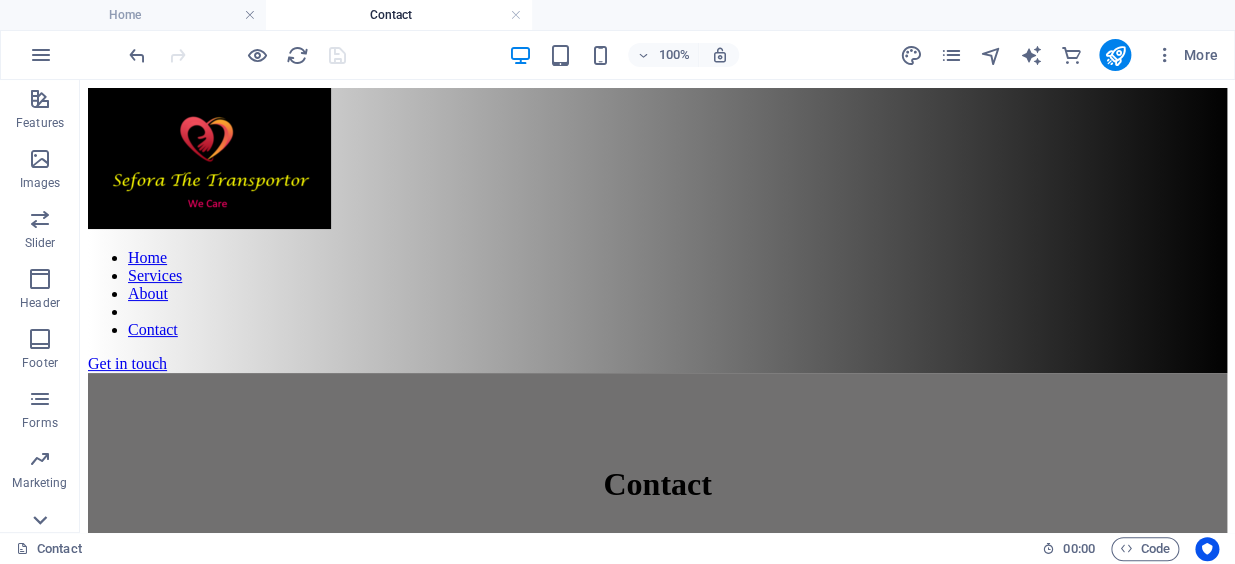 scroll, scrollTop: 451, scrollLeft: 0, axis: vertical 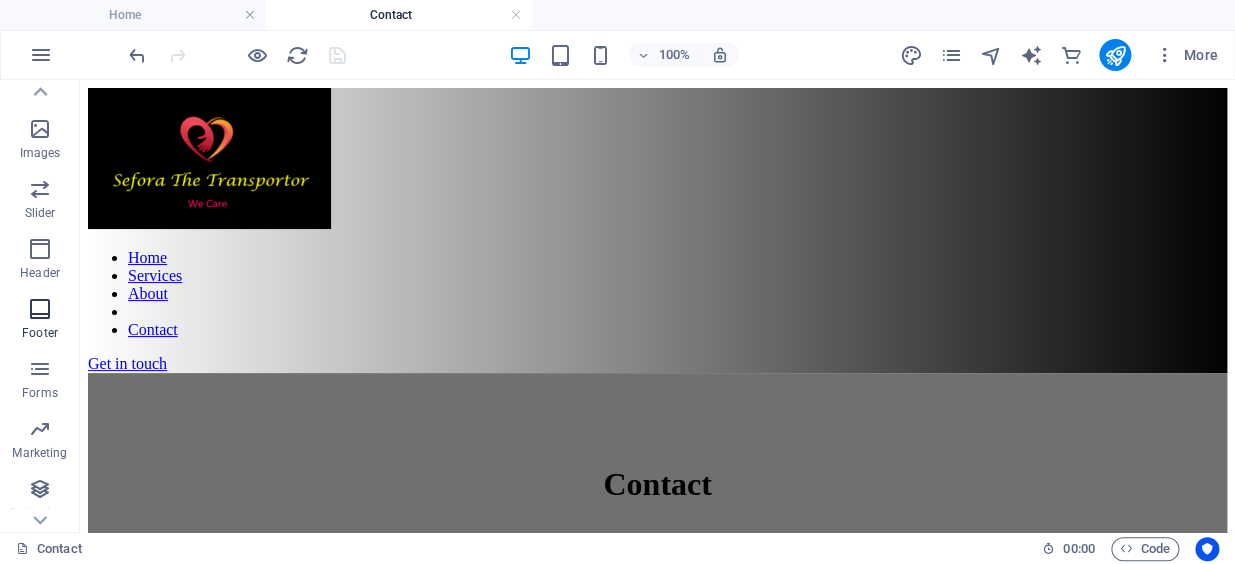 click at bounding box center [40, 309] 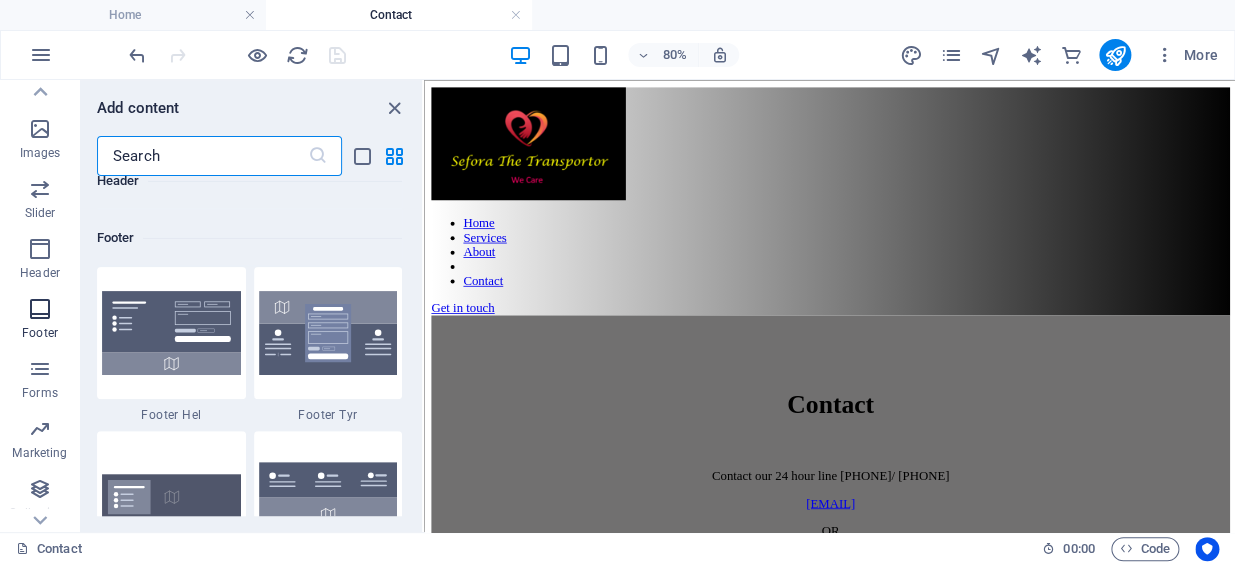 scroll, scrollTop: 13237, scrollLeft: 0, axis: vertical 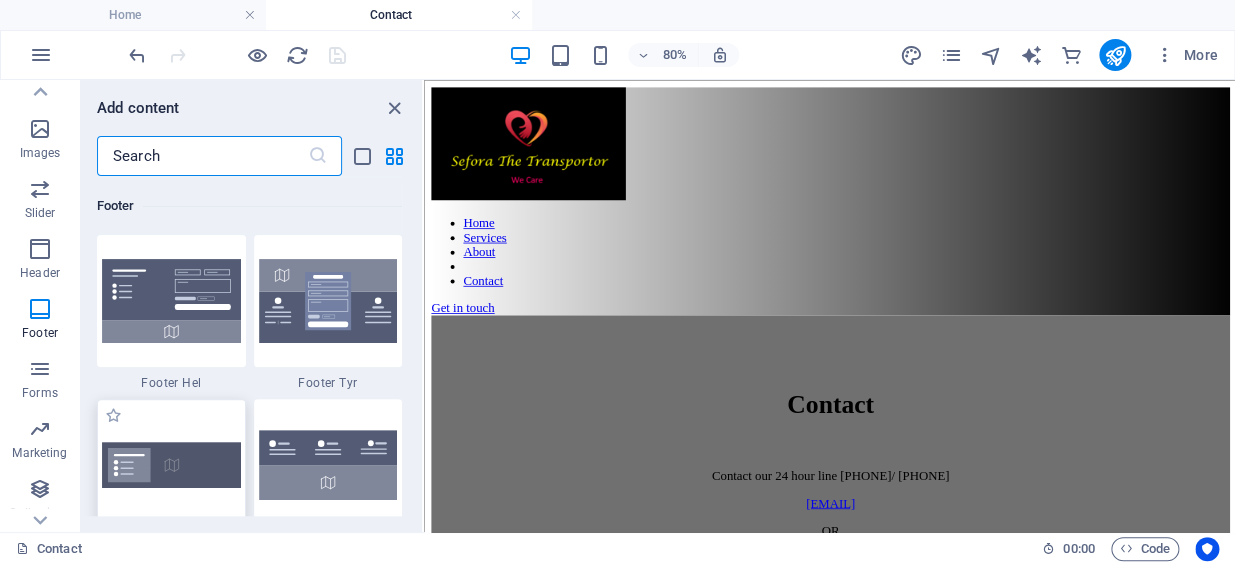 click at bounding box center (171, 464) 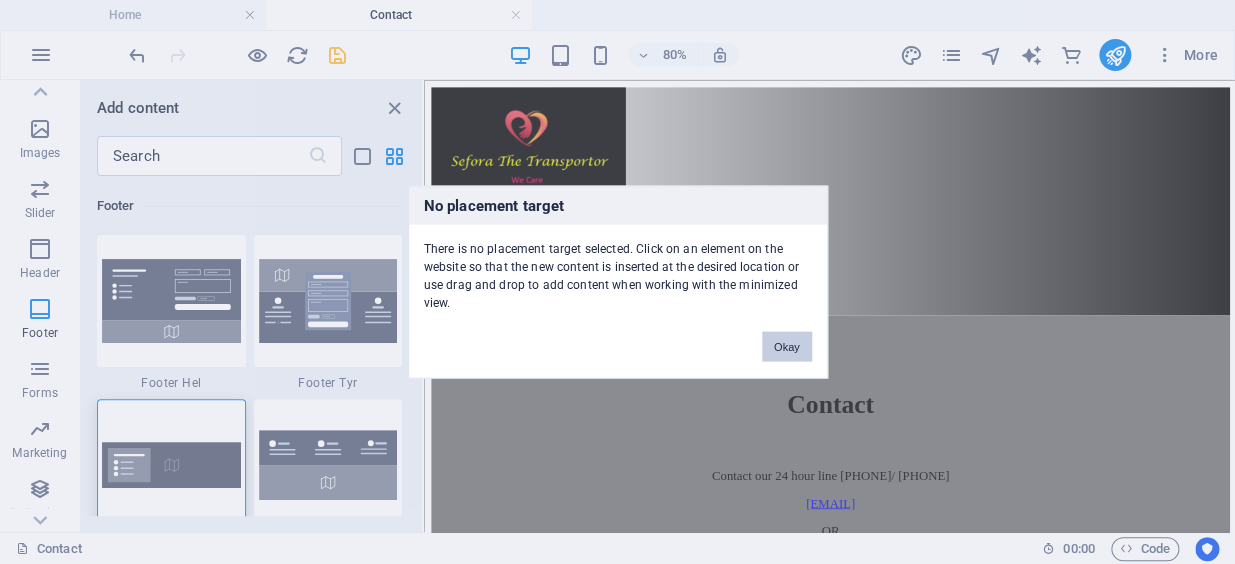click on "Okay" at bounding box center [787, 347] 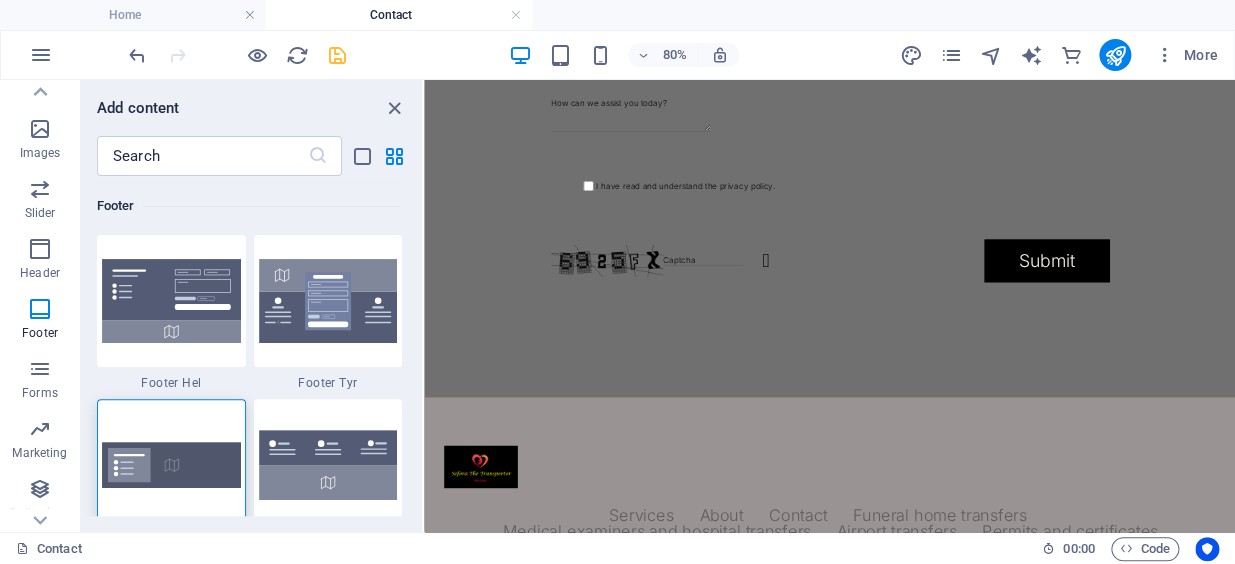 scroll, scrollTop: 1030, scrollLeft: 0, axis: vertical 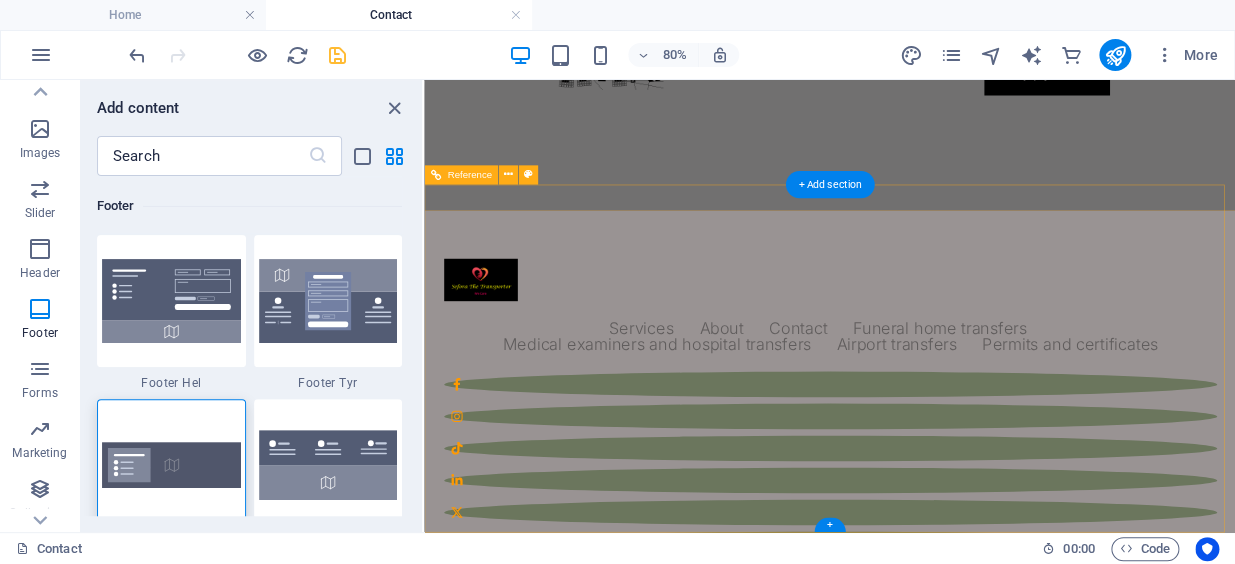 click on "Services About Contact Funeral home transfers Medical examiners and hospital transfers Airport transfers Permits and certificates" at bounding box center (931, 400) 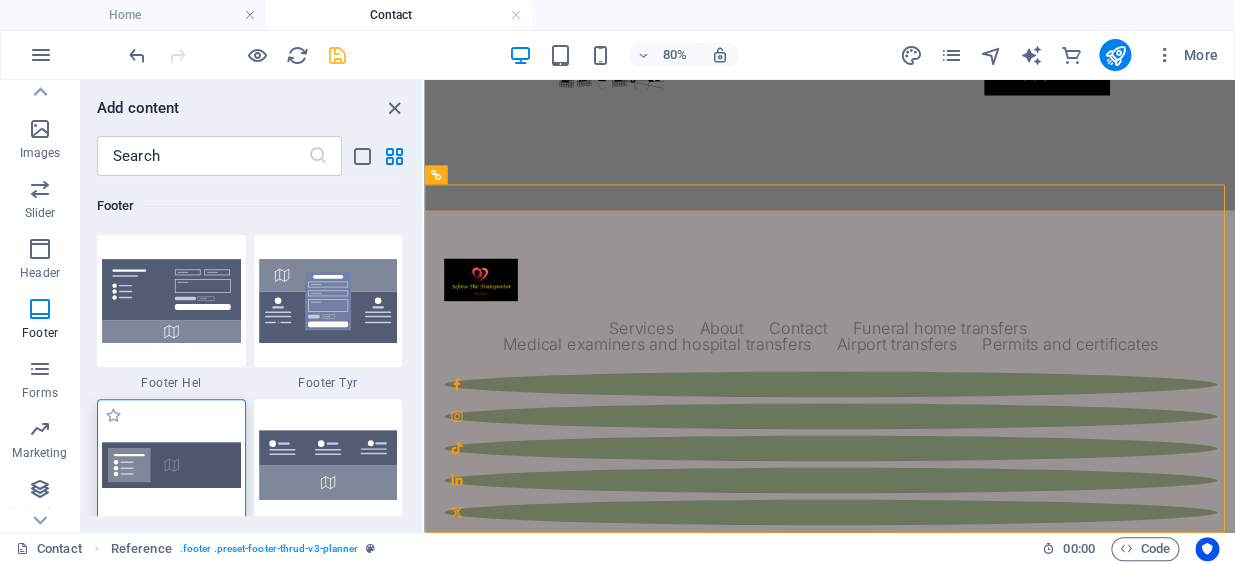 click at bounding box center (171, 464) 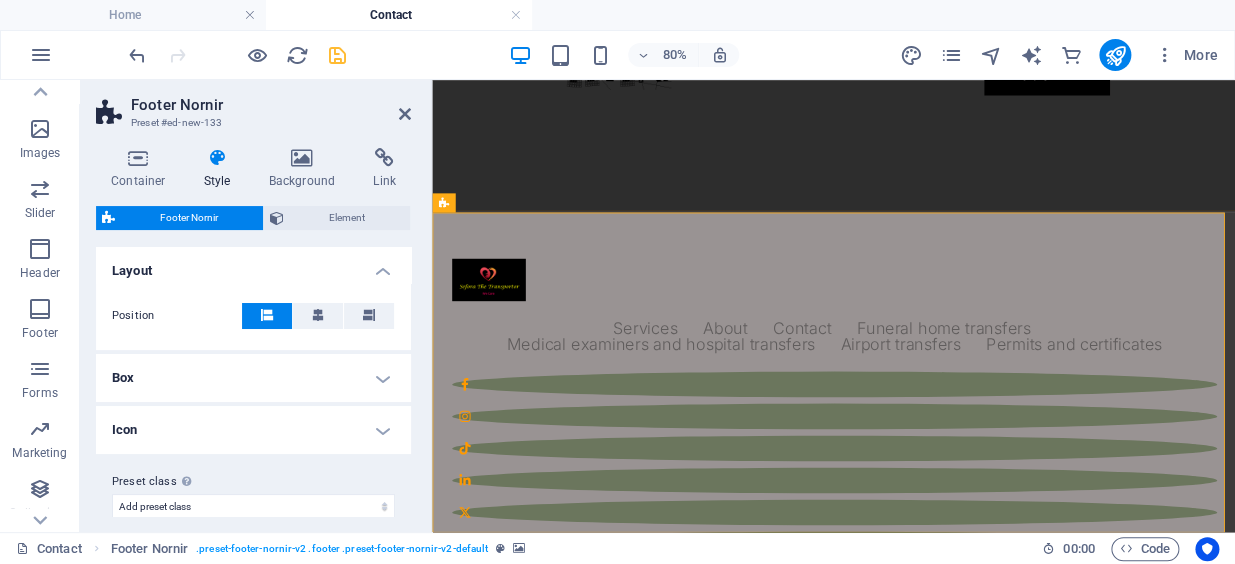 scroll, scrollTop: 1430, scrollLeft: 0, axis: vertical 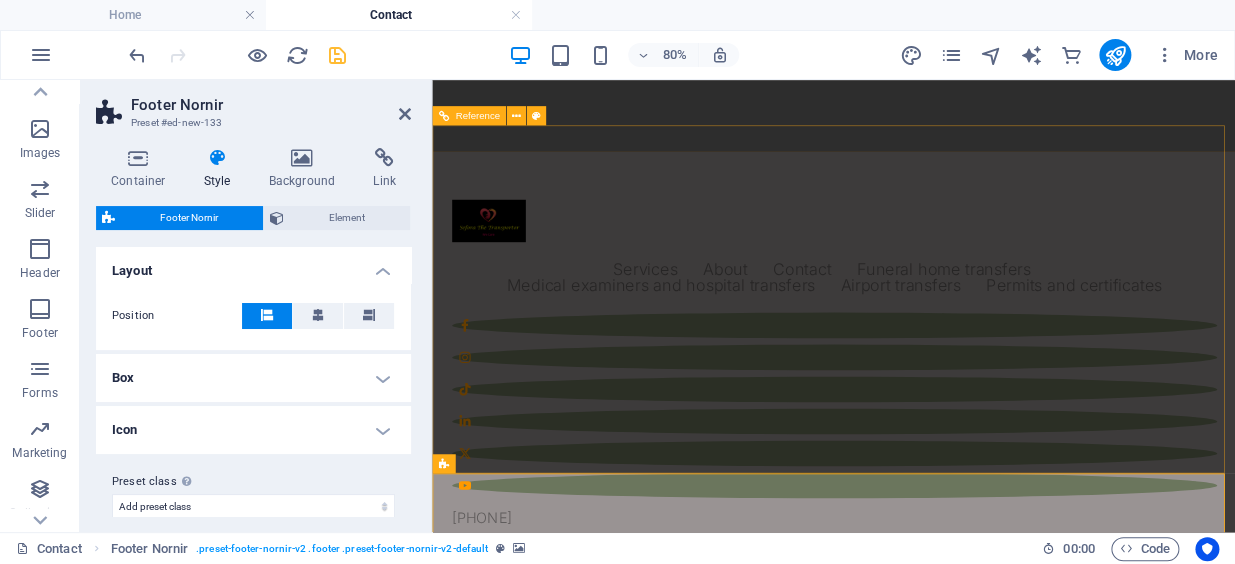 click on "Services About Contact Funeral home transfers Medical examiners and hospital transfers Airport transfers Permits and certificates [PHONE] [EMAIL]" at bounding box center [934, 454] 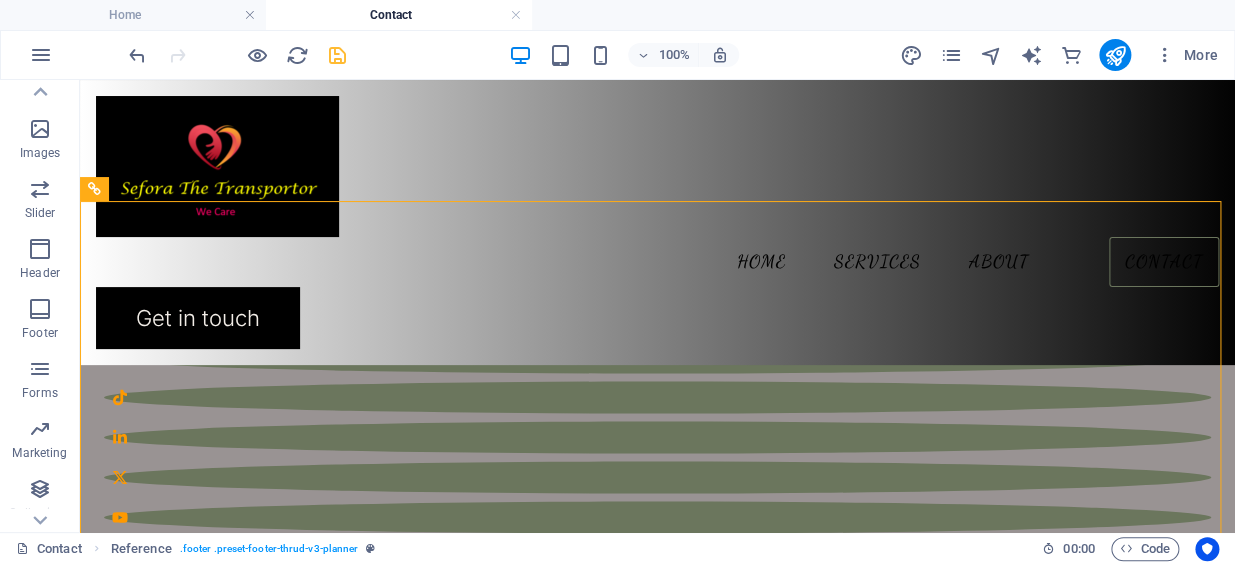 scroll, scrollTop: 1013, scrollLeft: 0, axis: vertical 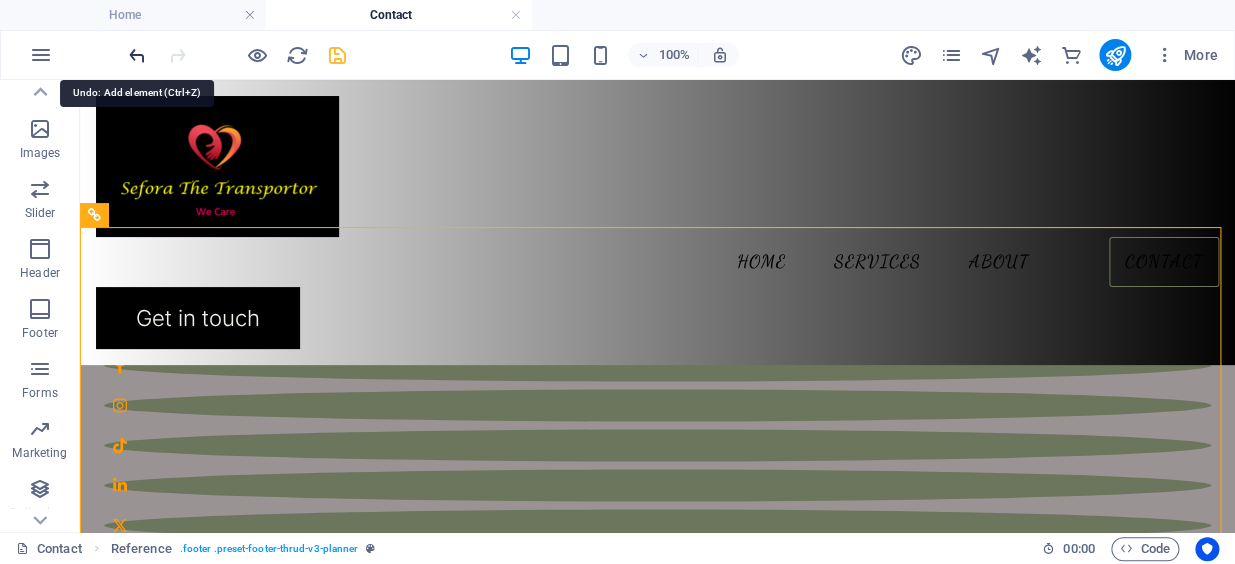 click at bounding box center [137, 55] 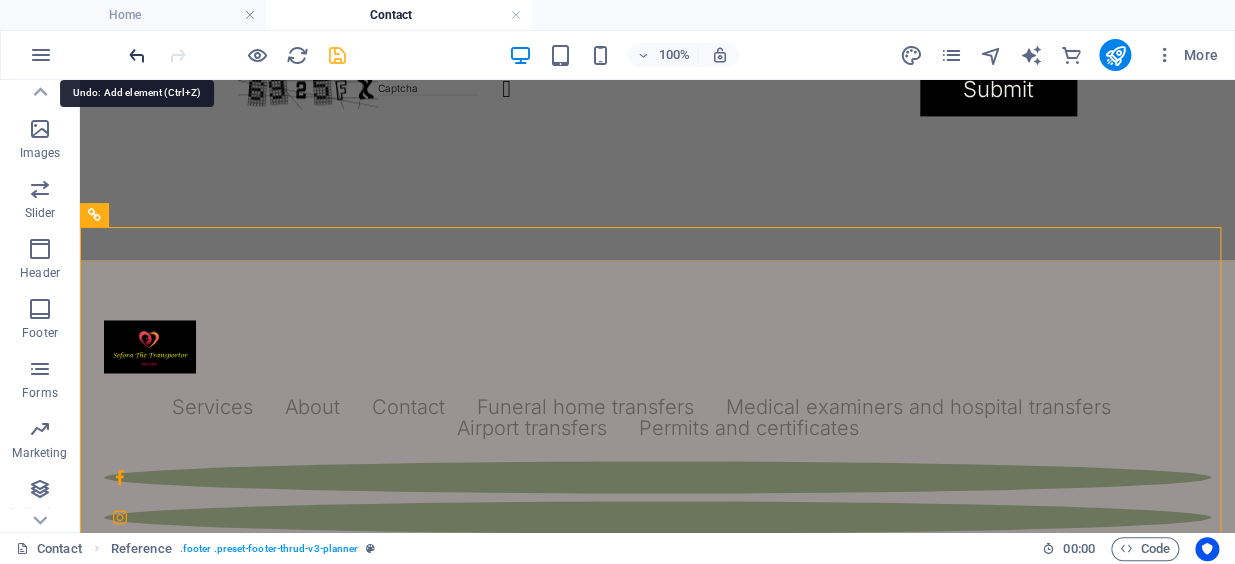 scroll, scrollTop: 1116, scrollLeft: 0, axis: vertical 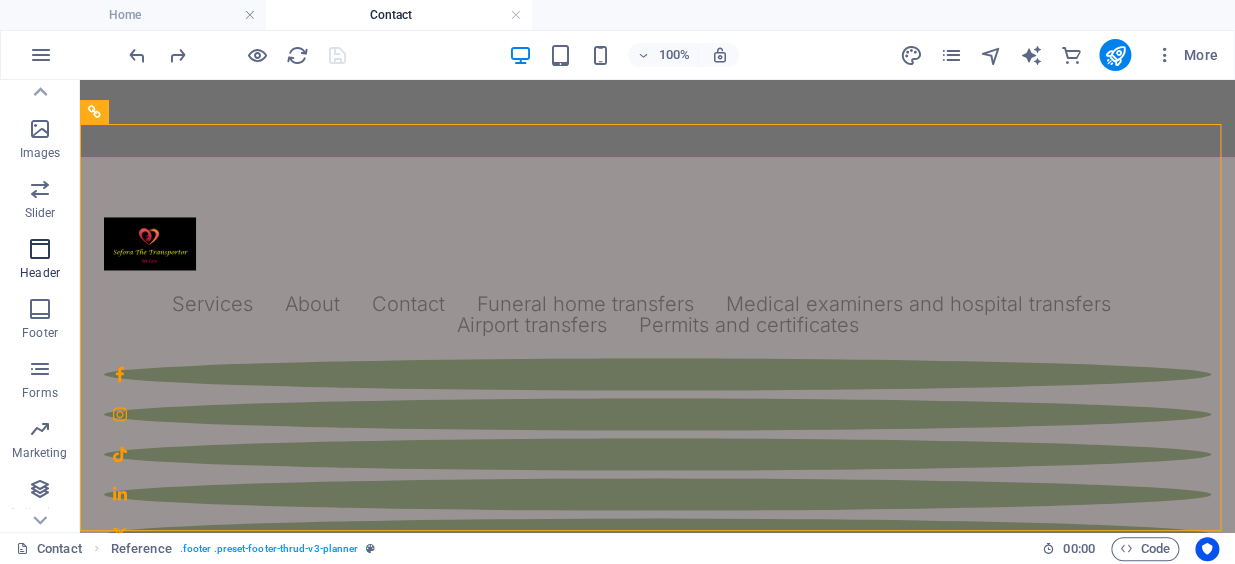click at bounding box center [40, 249] 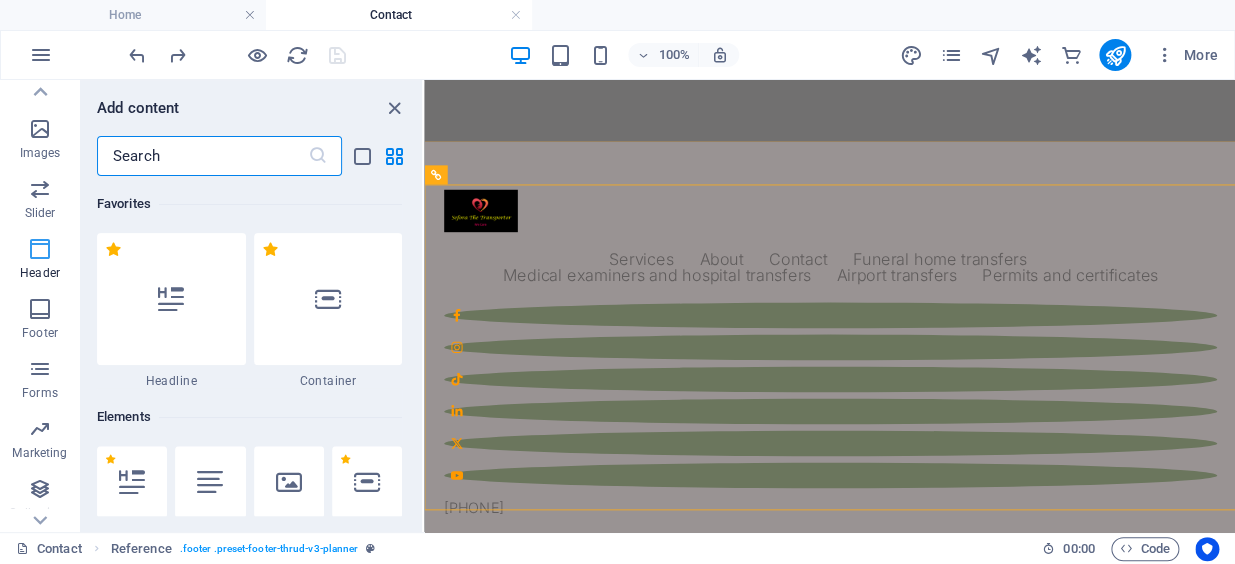 scroll, scrollTop: 1030, scrollLeft: 0, axis: vertical 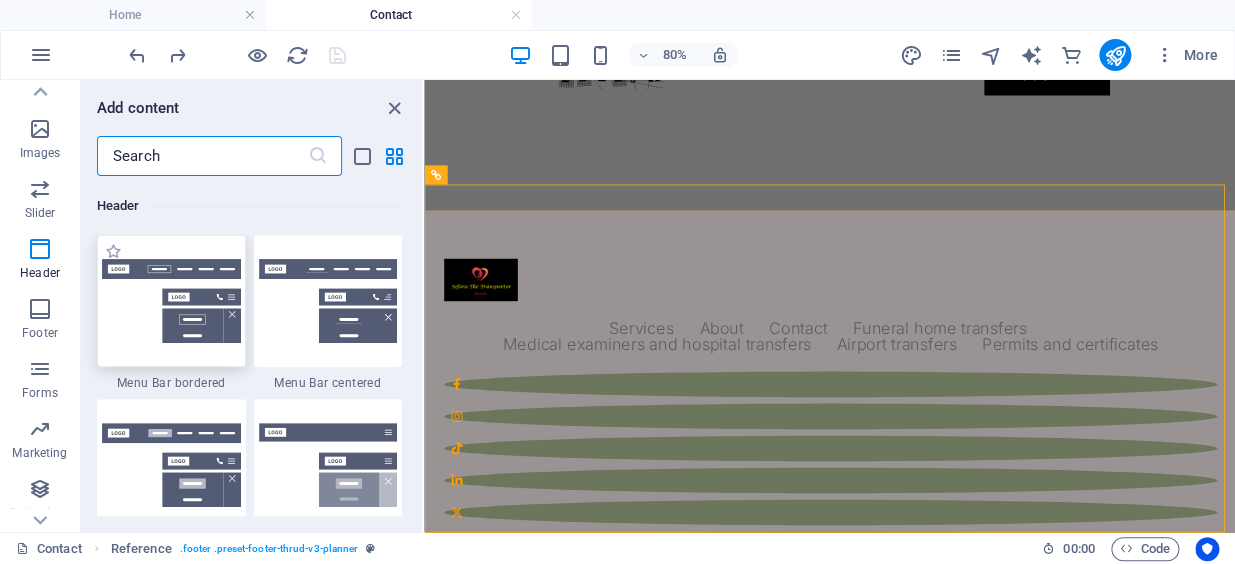 click at bounding box center [171, 301] 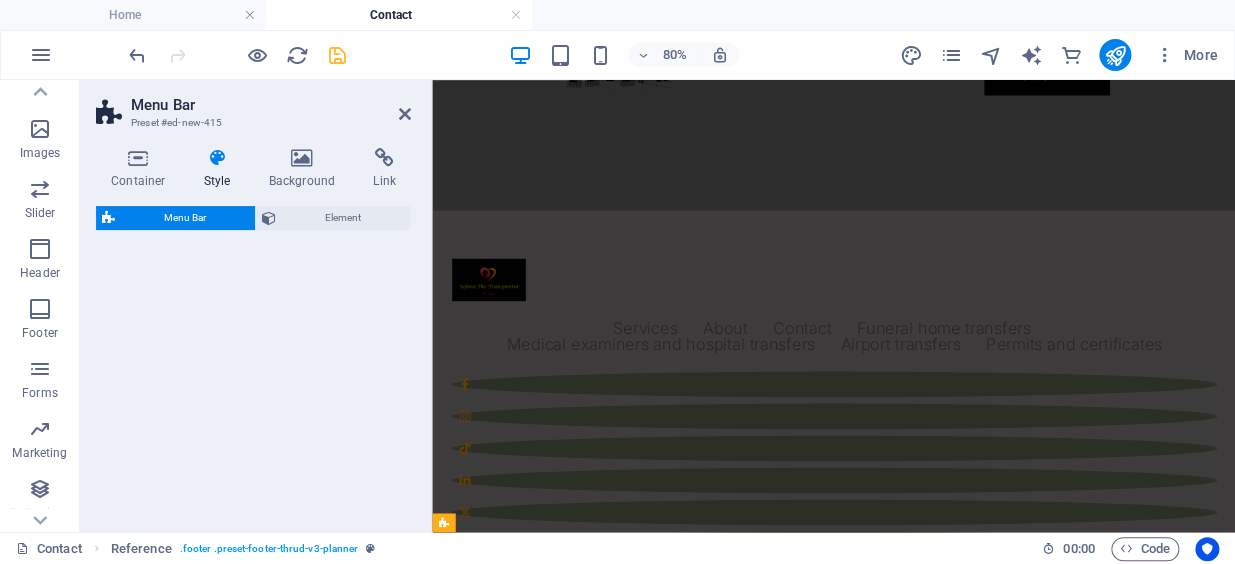 select on "rem" 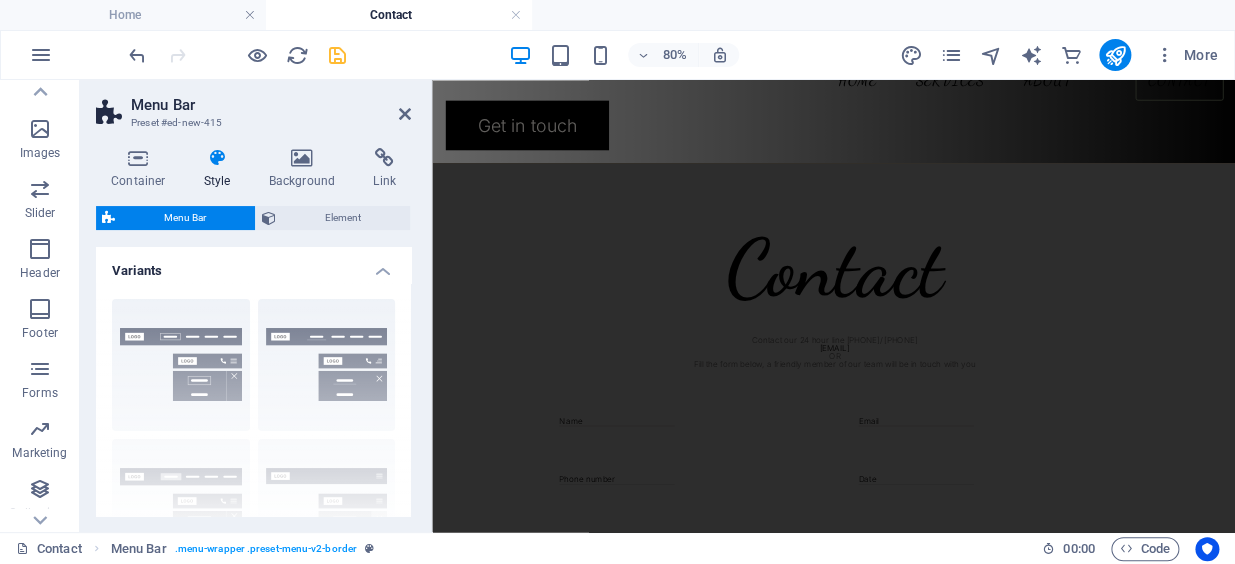 scroll, scrollTop: 0, scrollLeft: 0, axis: both 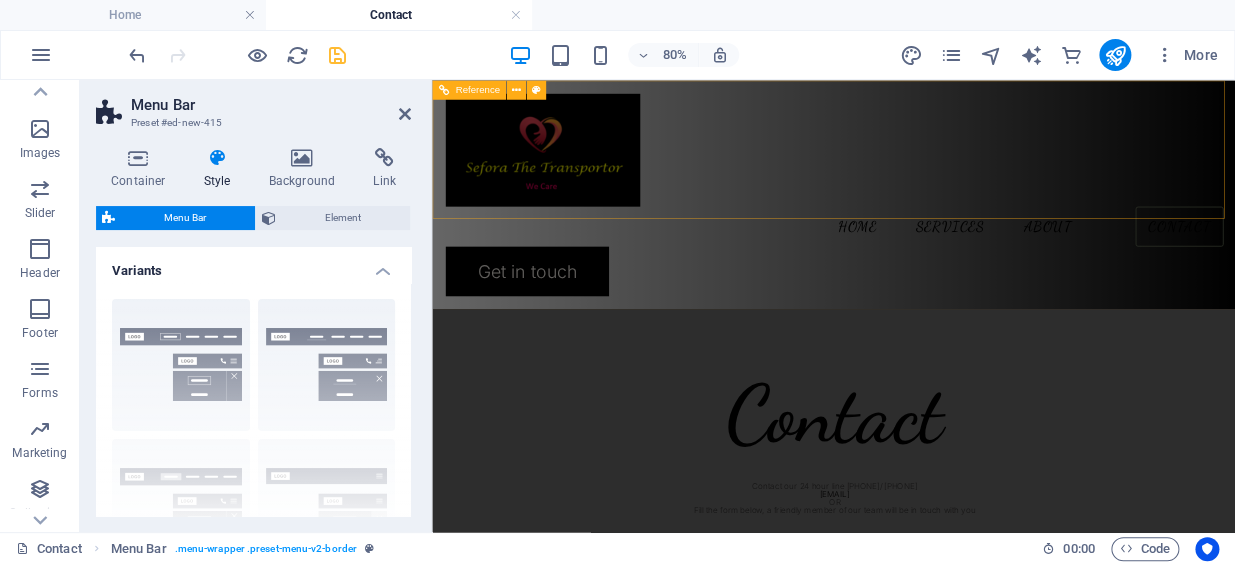 click on "Home Services About Contact" at bounding box center (934, 262) 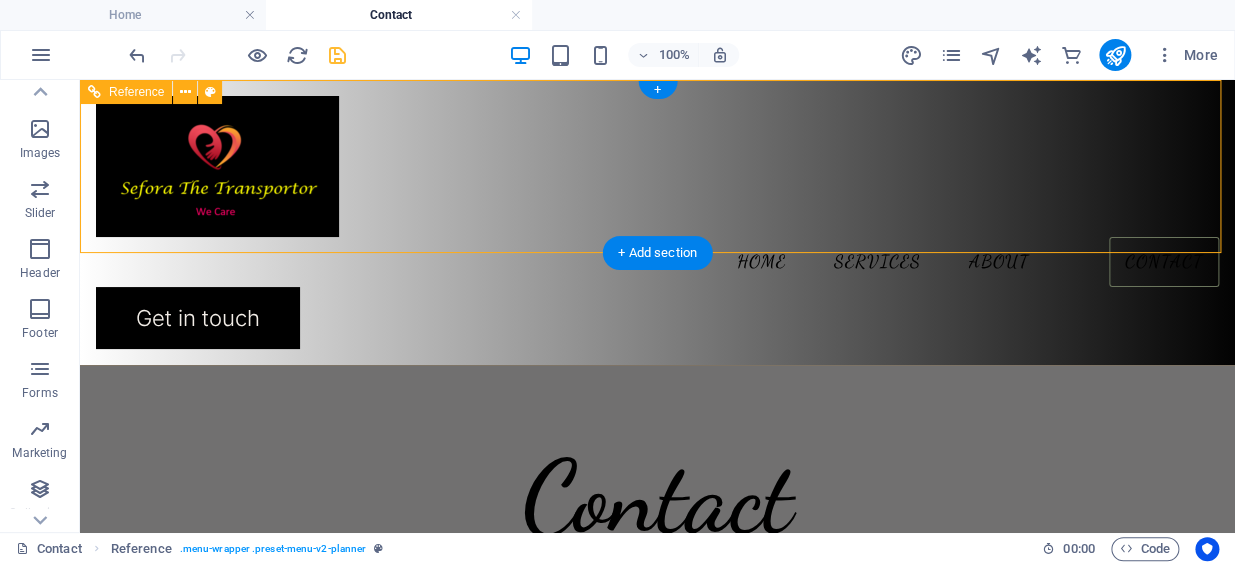 click on "Get in touch" at bounding box center [657, 318] 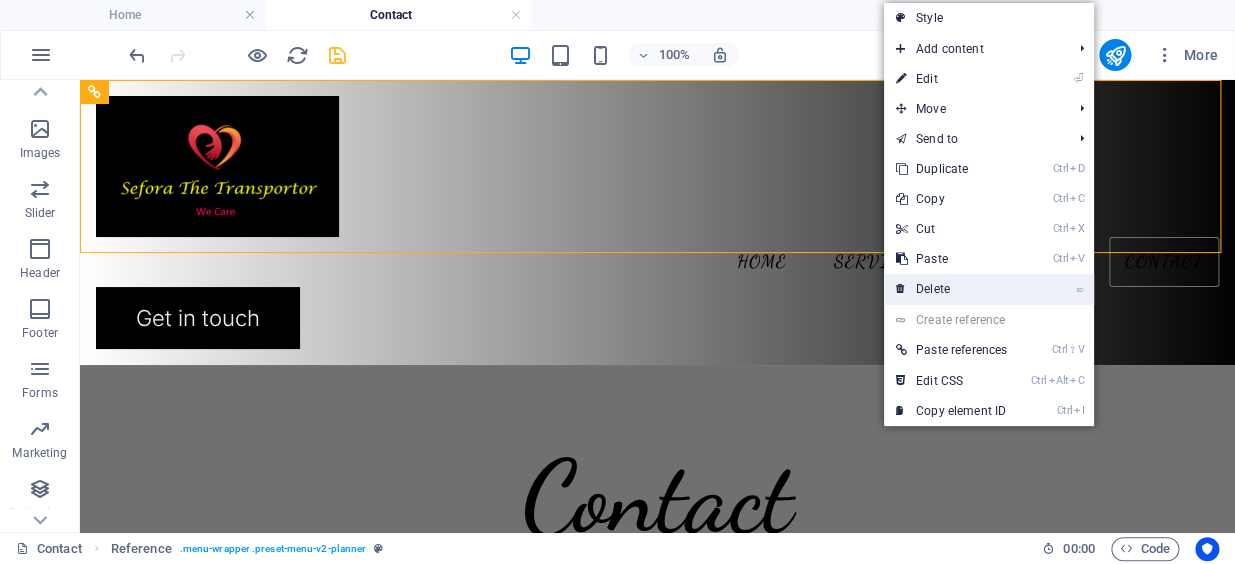 click on "⌦  Delete" at bounding box center [951, 289] 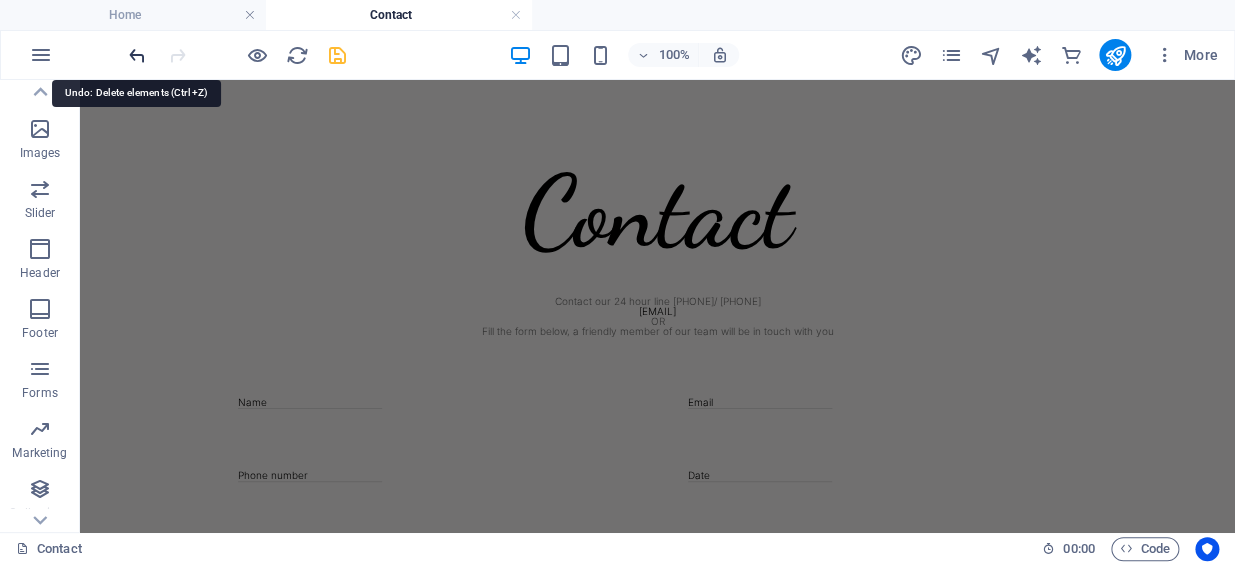 click at bounding box center [137, 55] 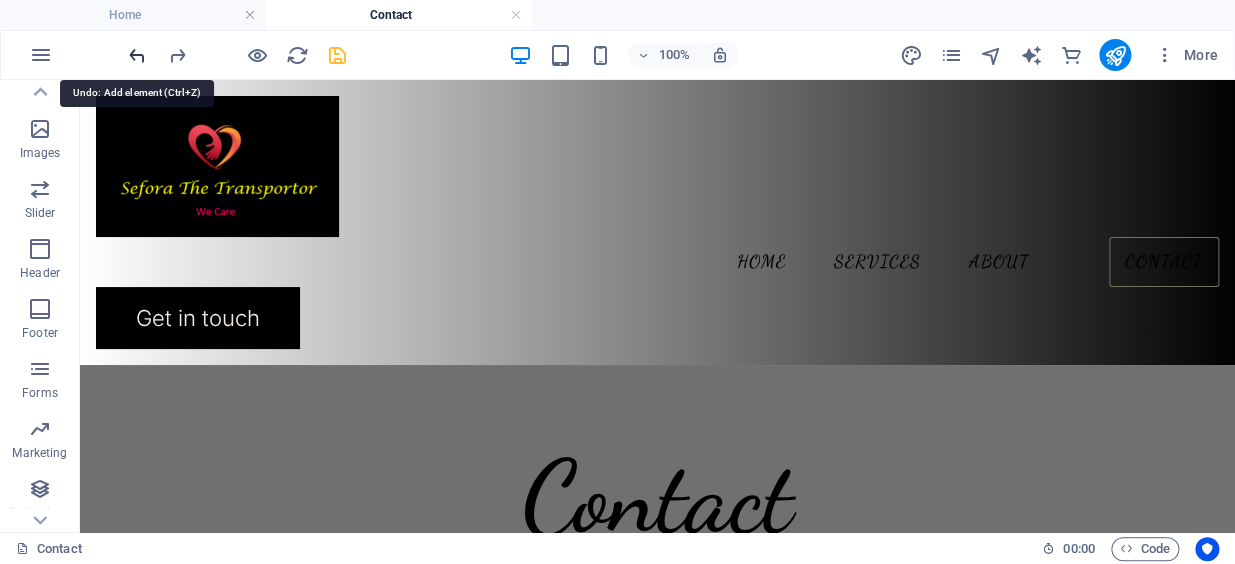 click at bounding box center [137, 55] 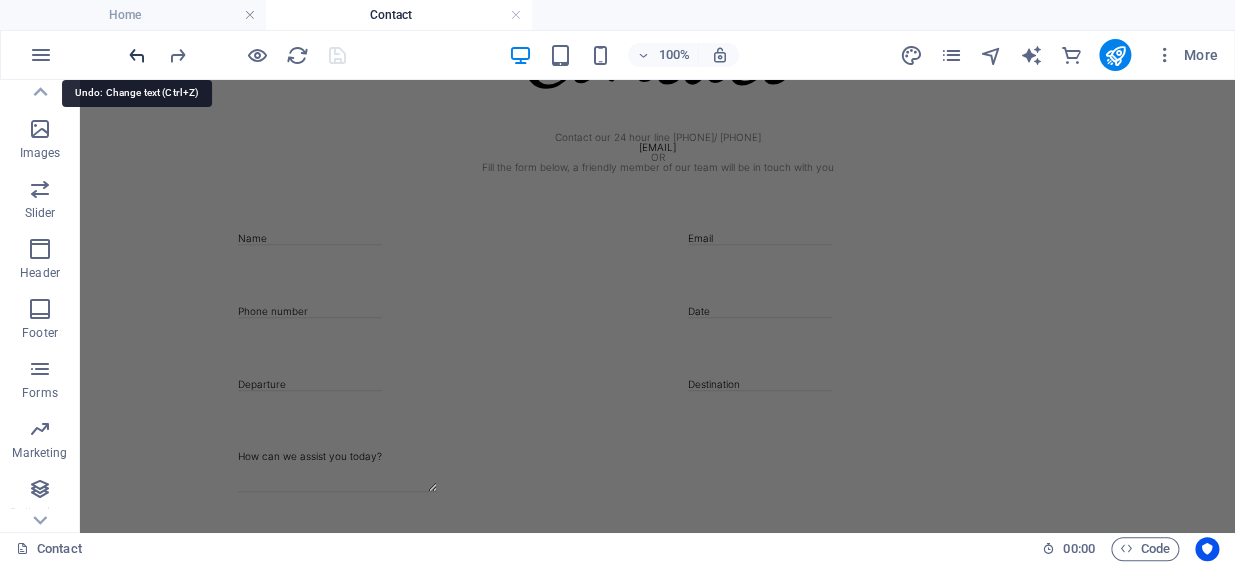 scroll, scrollTop: 1116, scrollLeft: 0, axis: vertical 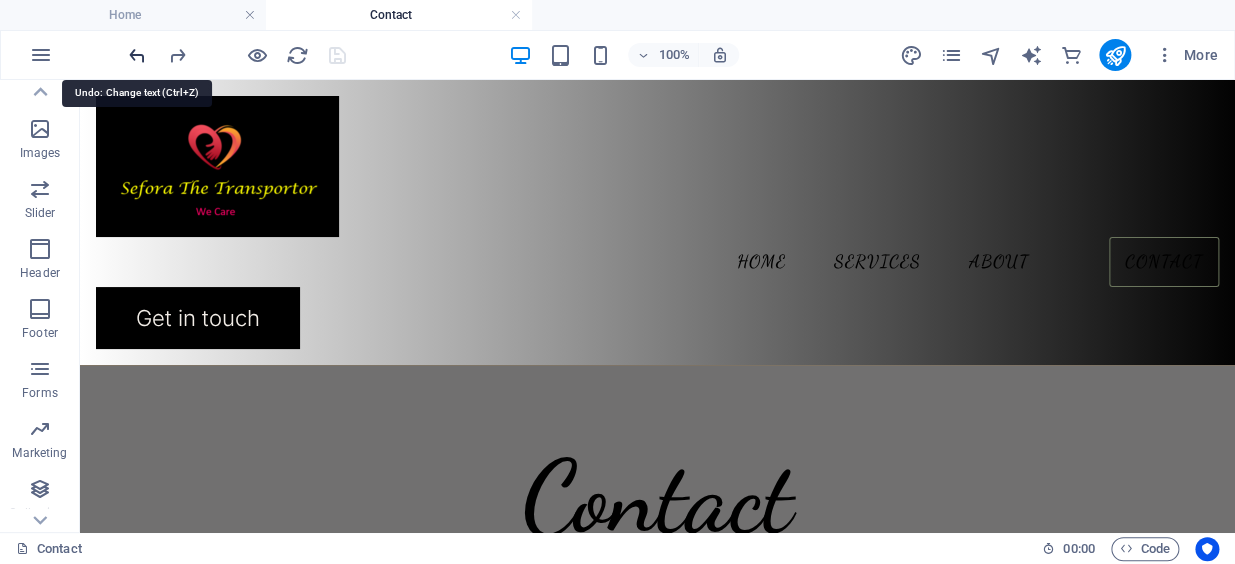 click at bounding box center (137, 55) 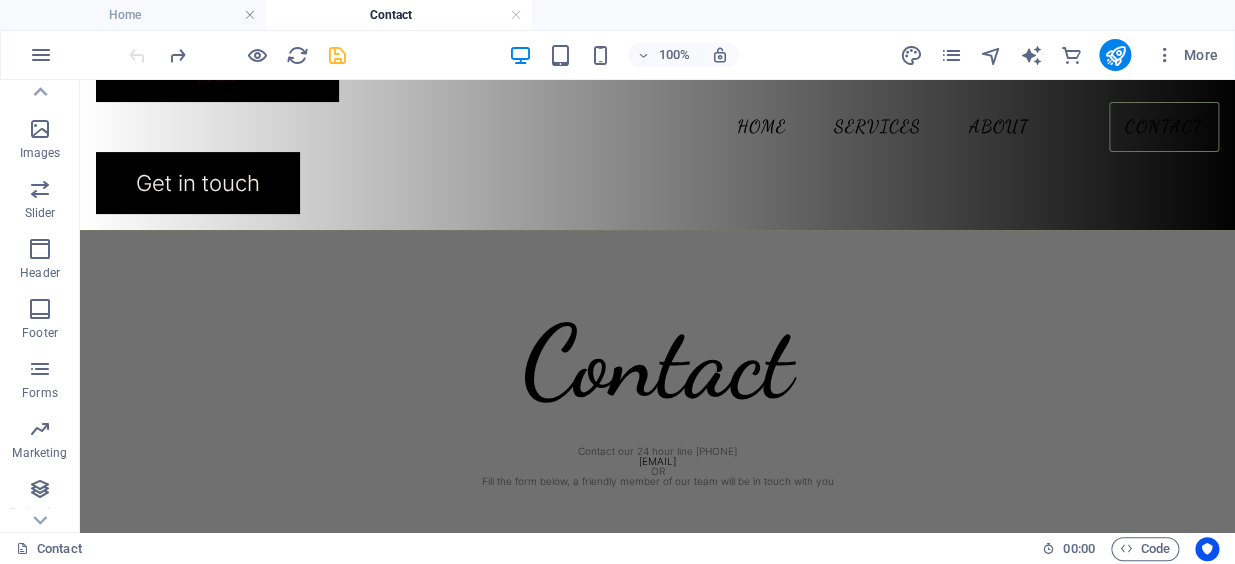 scroll, scrollTop: 0, scrollLeft: 0, axis: both 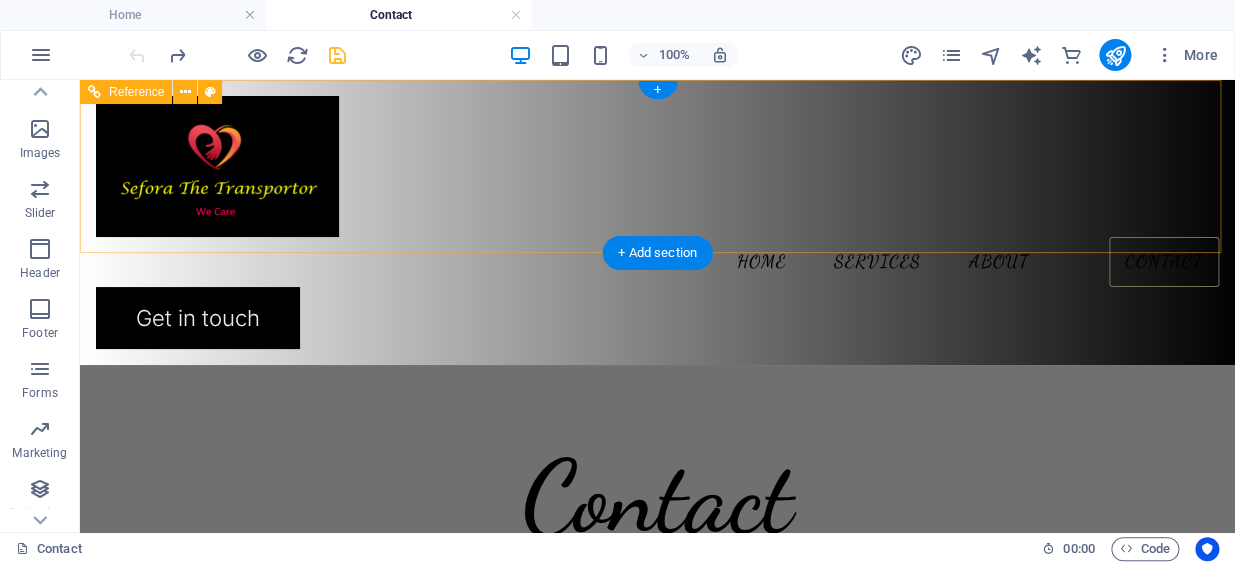 click on "Get in touch" at bounding box center [657, 318] 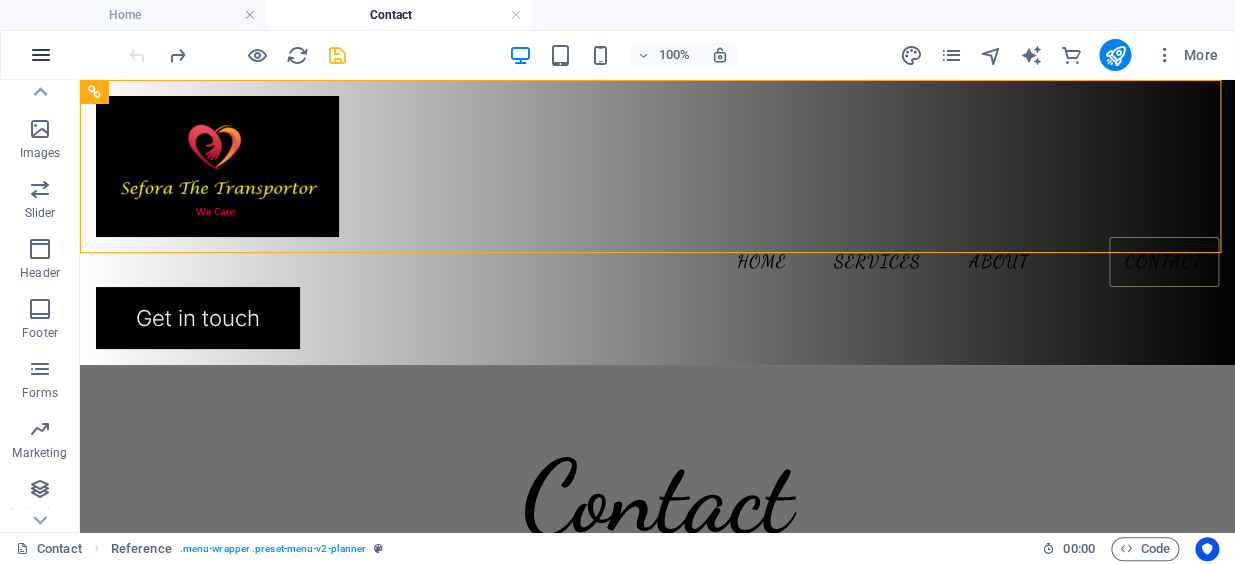 click at bounding box center [41, 55] 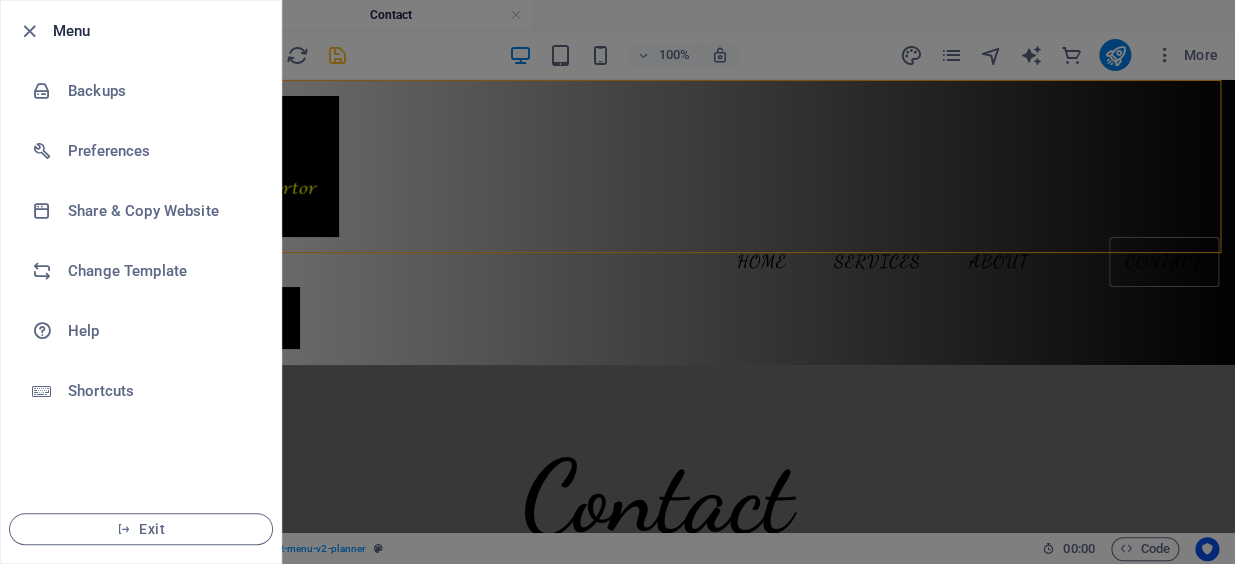 click at bounding box center [617, 282] 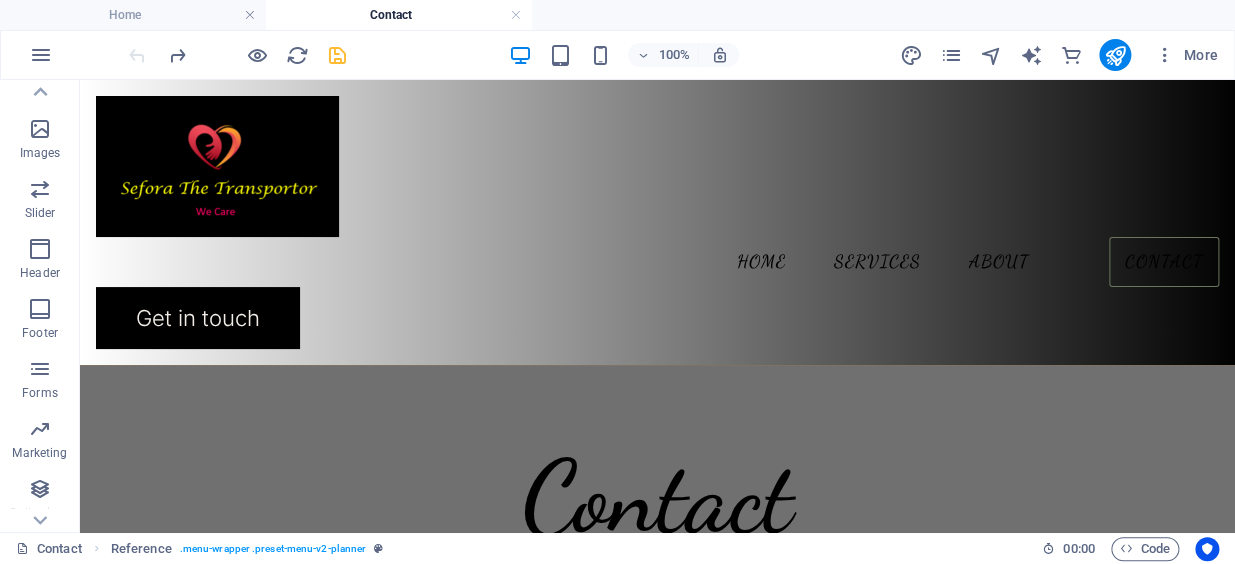 scroll, scrollTop: 1116, scrollLeft: 0, axis: vertical 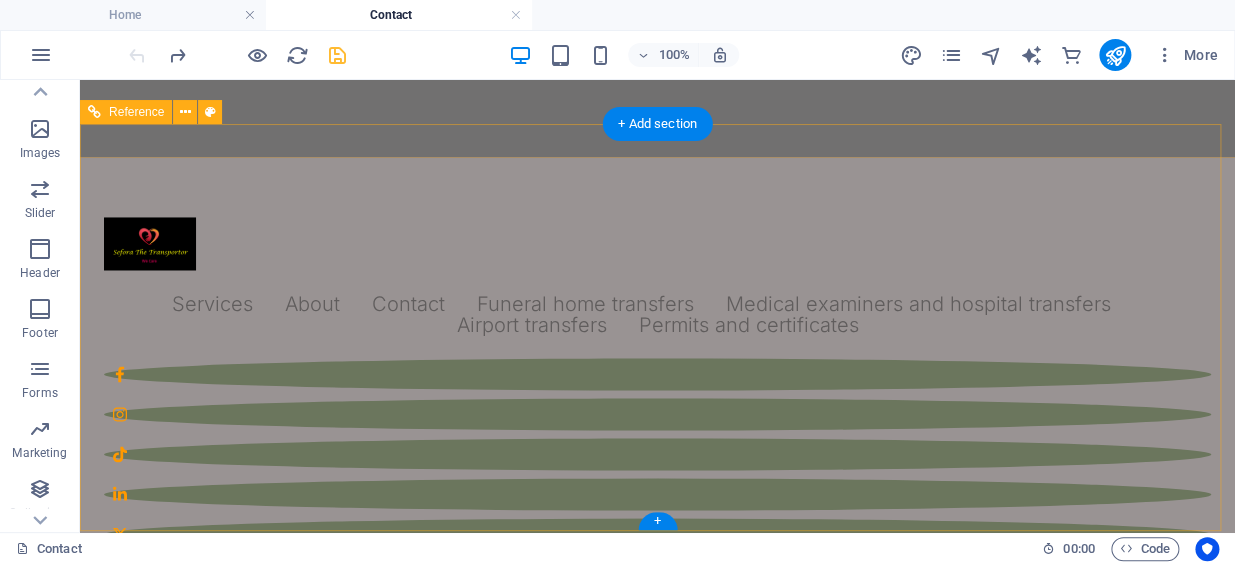 click on "Services About Contact Funeral home transfers Medical examiners and hospital transfers Airport transfers Permits and certificates" at bounding box center (657, 314) 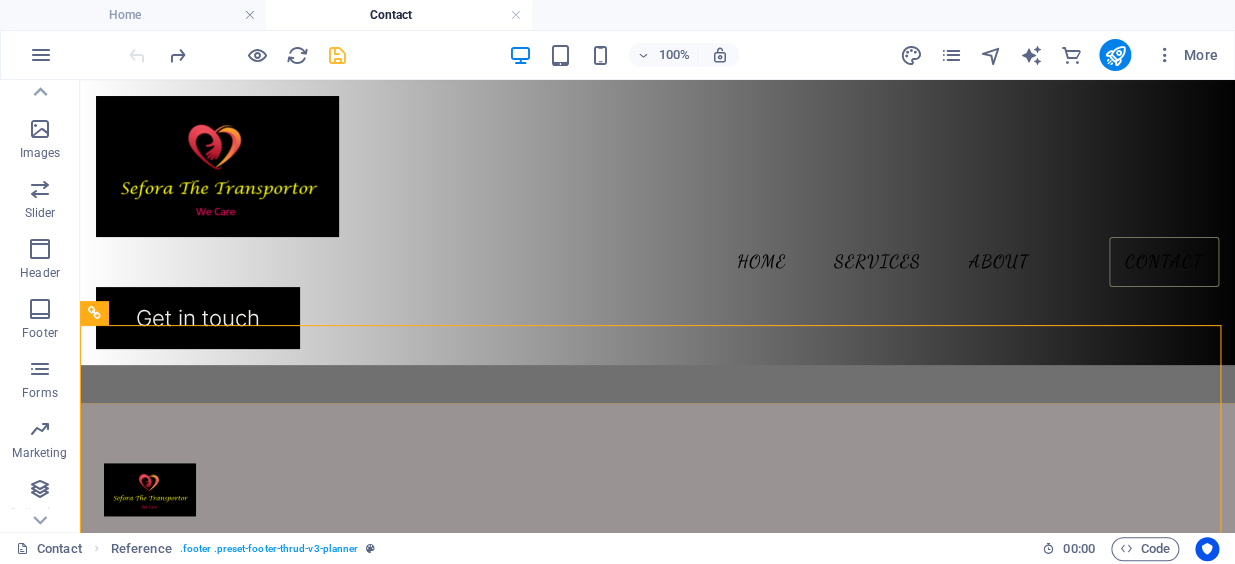 scroll, scrollTop: 0, scrollLeft: 0, axis: both 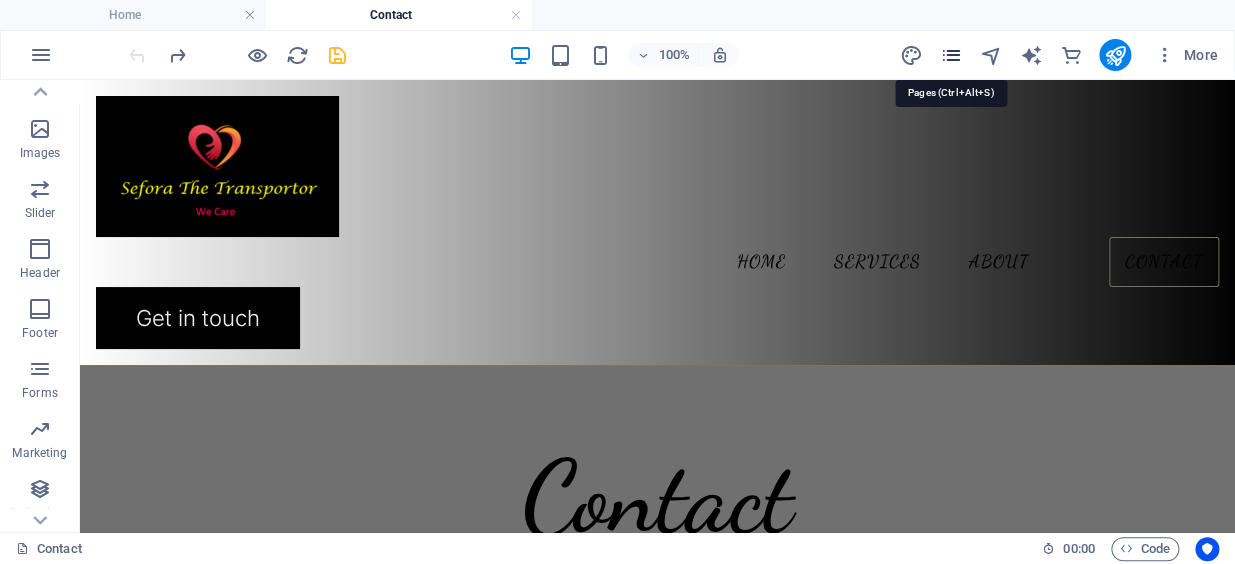 click at bounding box center (950, 55) 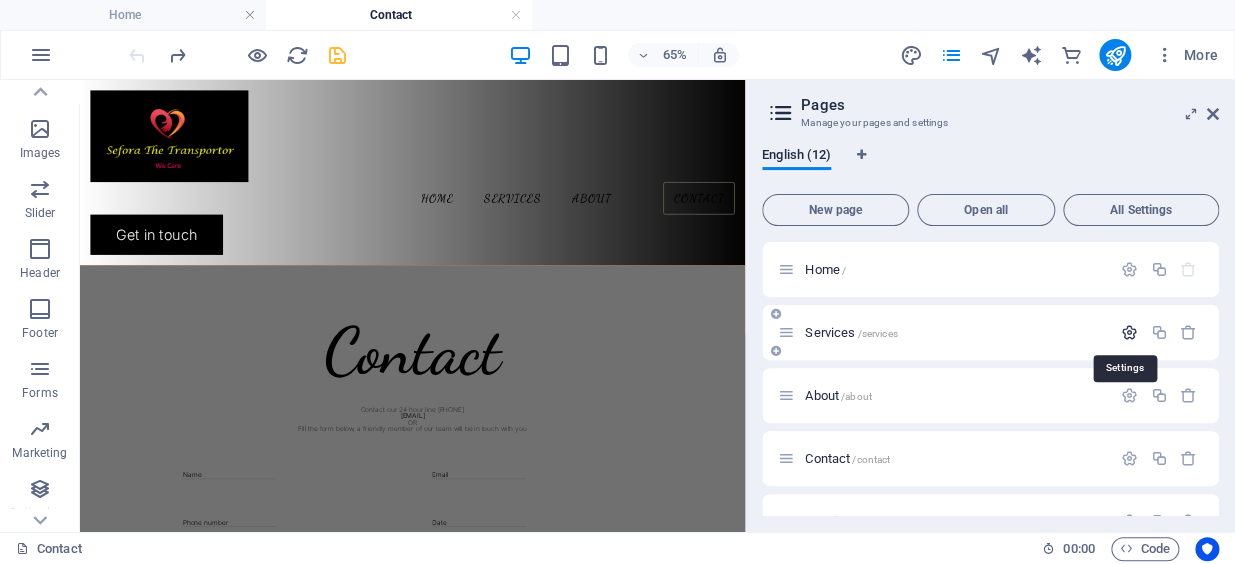 click at bounding box center [1129, 332] 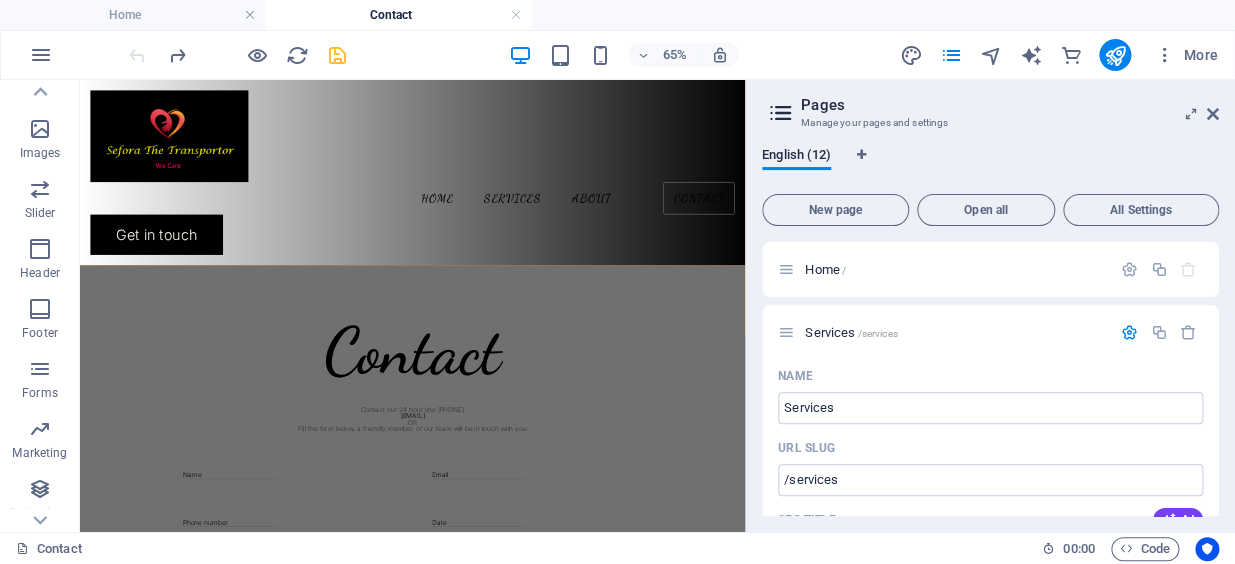 drag, startPoint x: 1218, startPoint y: 280, endPoint x: 1229, endPoint y: 346, distance: 66.910385 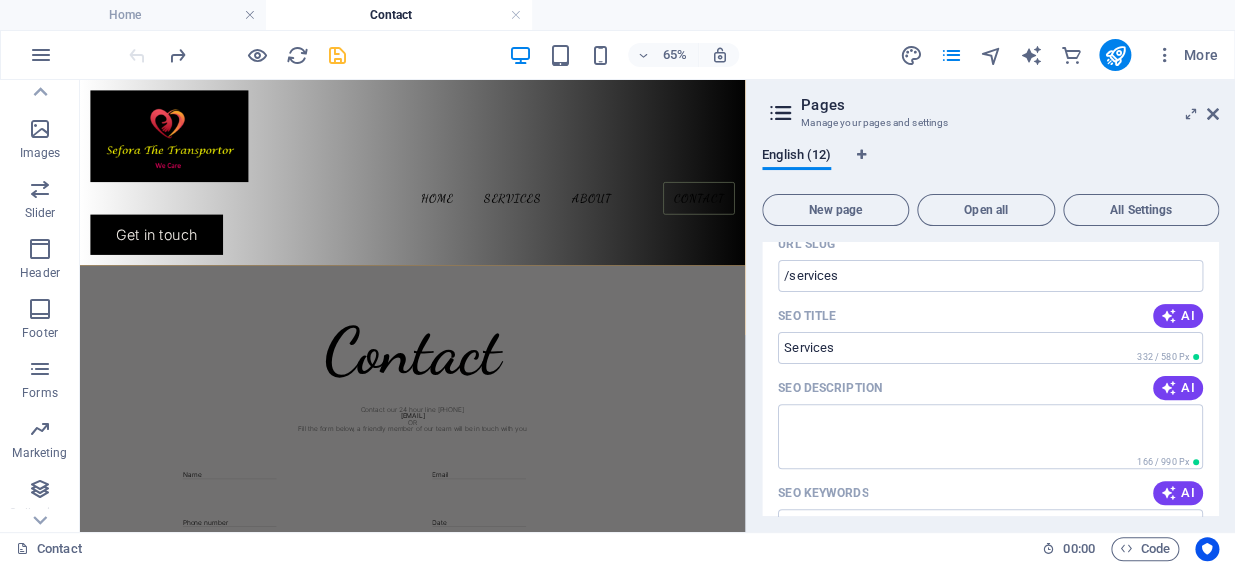 scroll, scrollTop: 239, scrollLeft: 0, axis: vertical 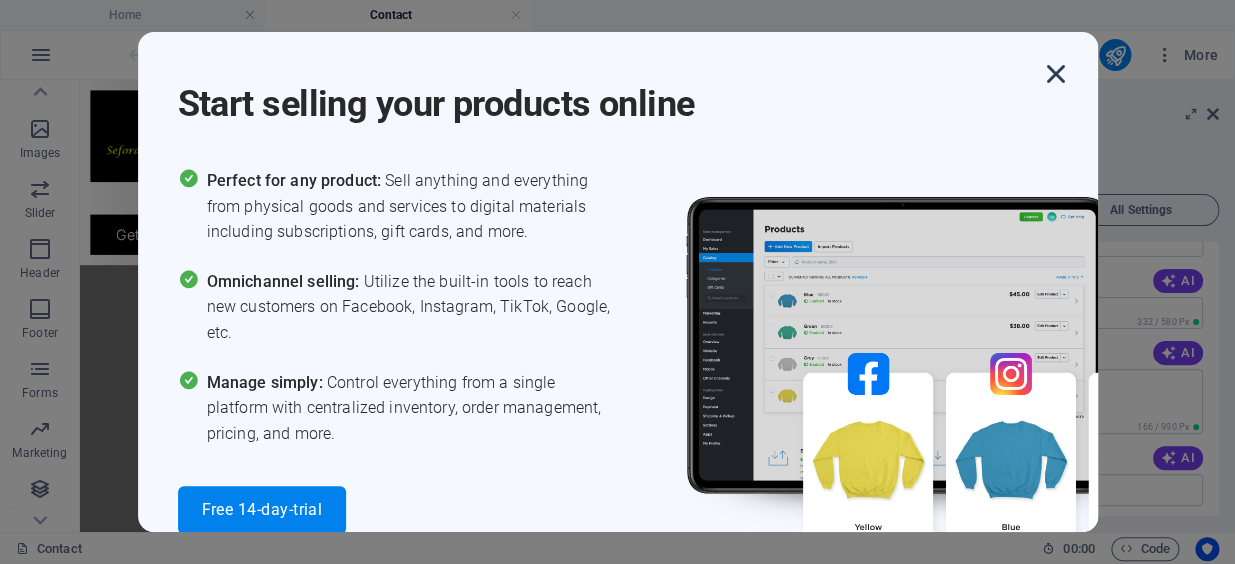 click at bounding box center [1056, 74] 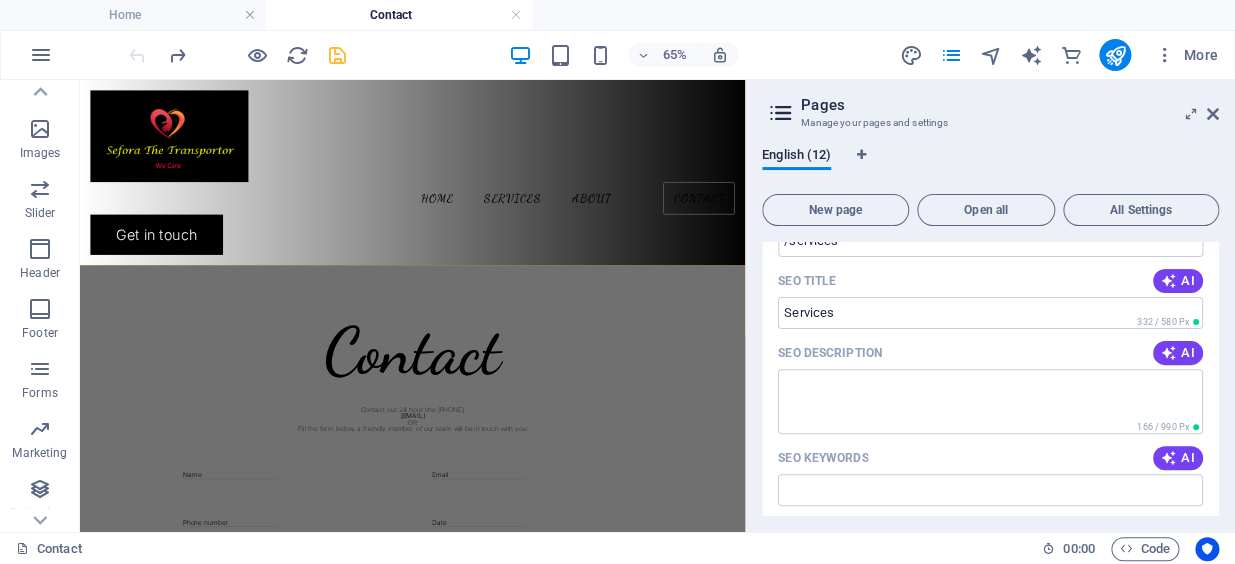 scroll, scrollTop: 479, scrollLeft: 0, axis: vertical 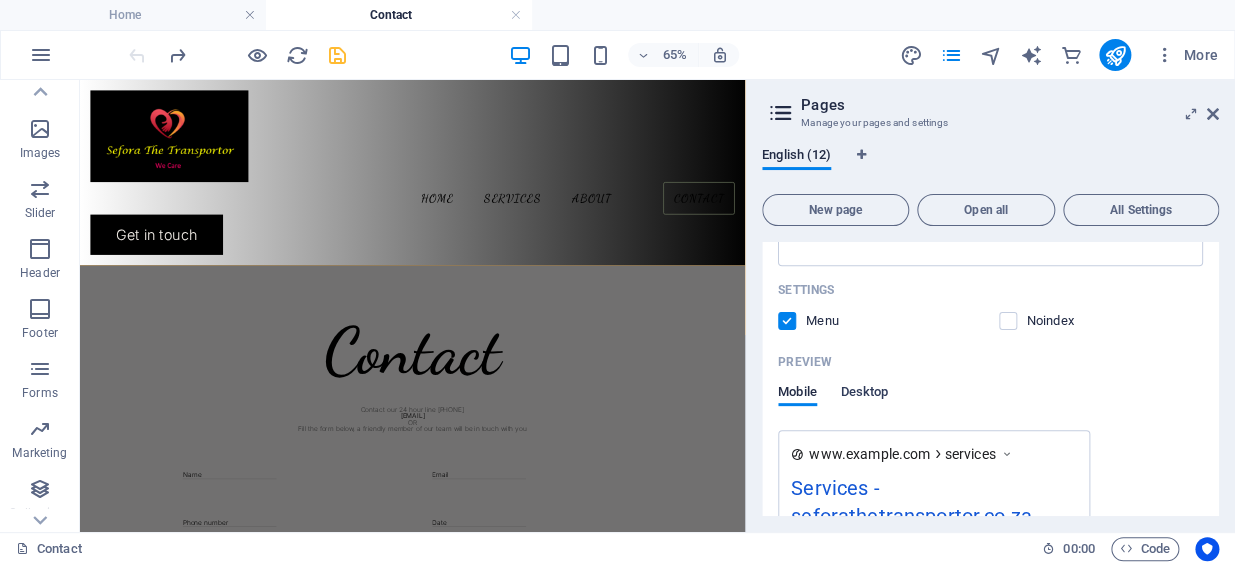 click on "Desktop" at bounding box center [865, 394] 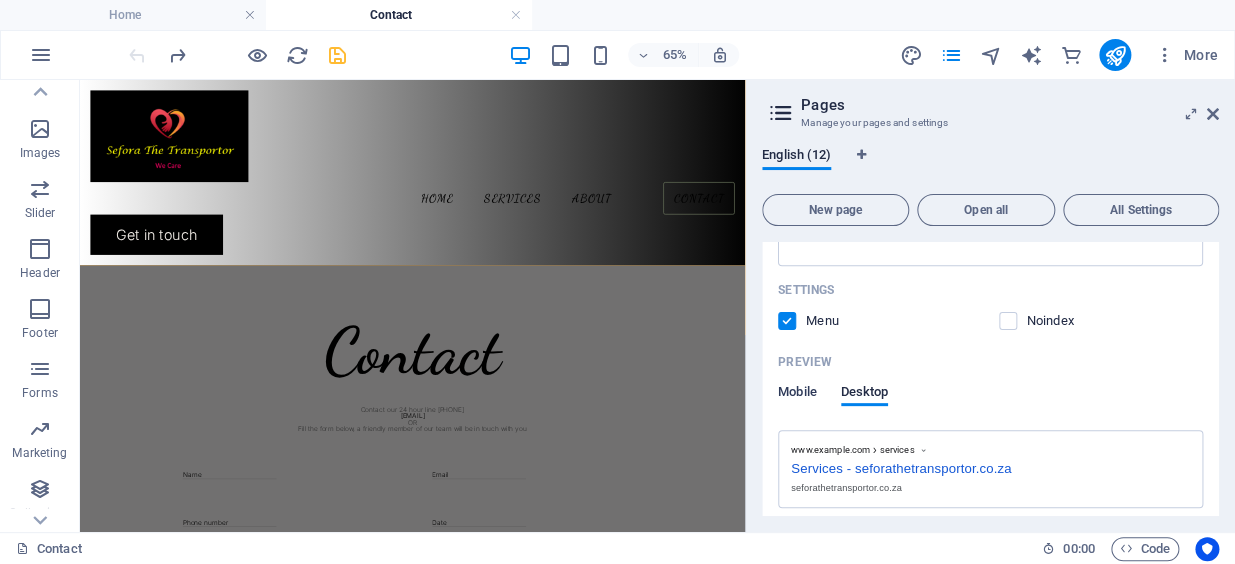 click on "Mobile" at bounding box center (797, 394) 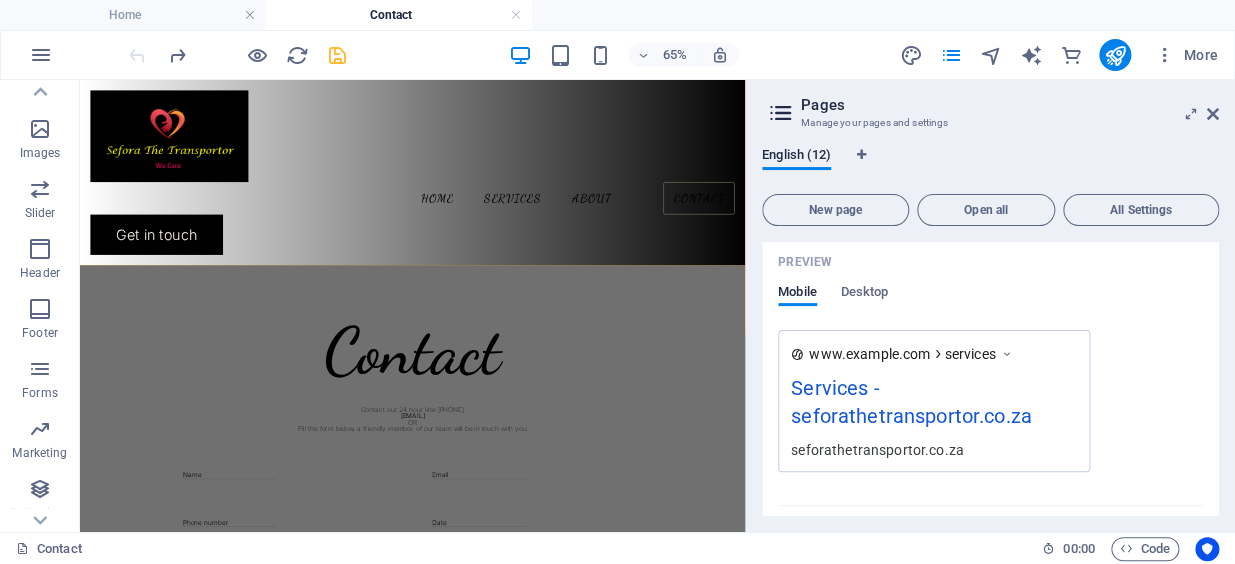 scroll, scrollTop: 650, scrollLeft: 0, axis: vertical 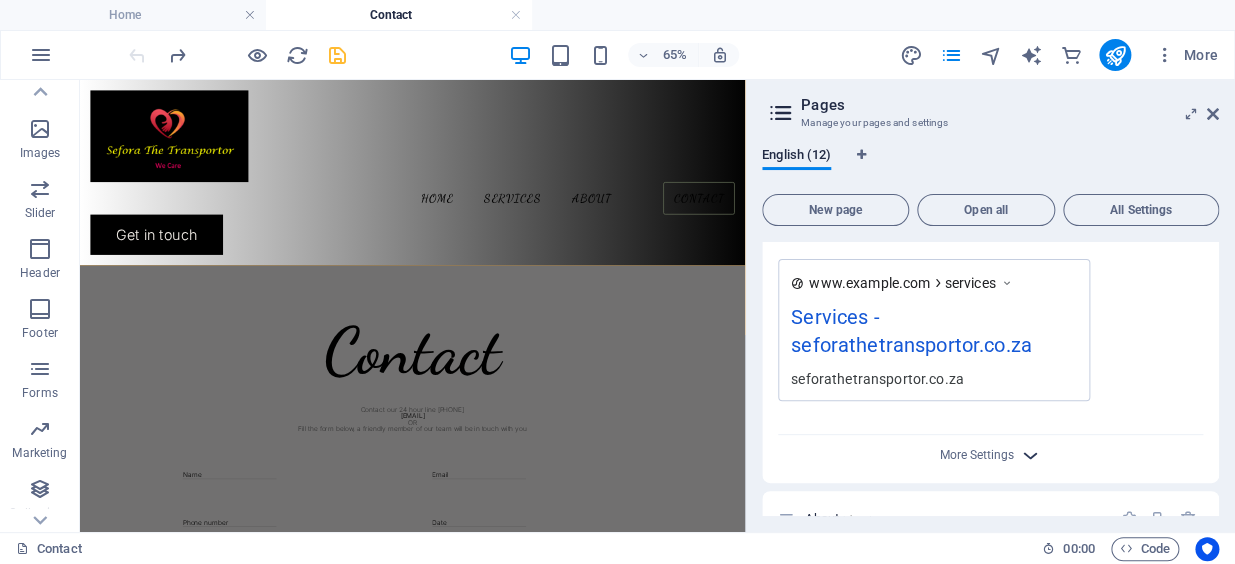 click at bounding box center (1030, 455) 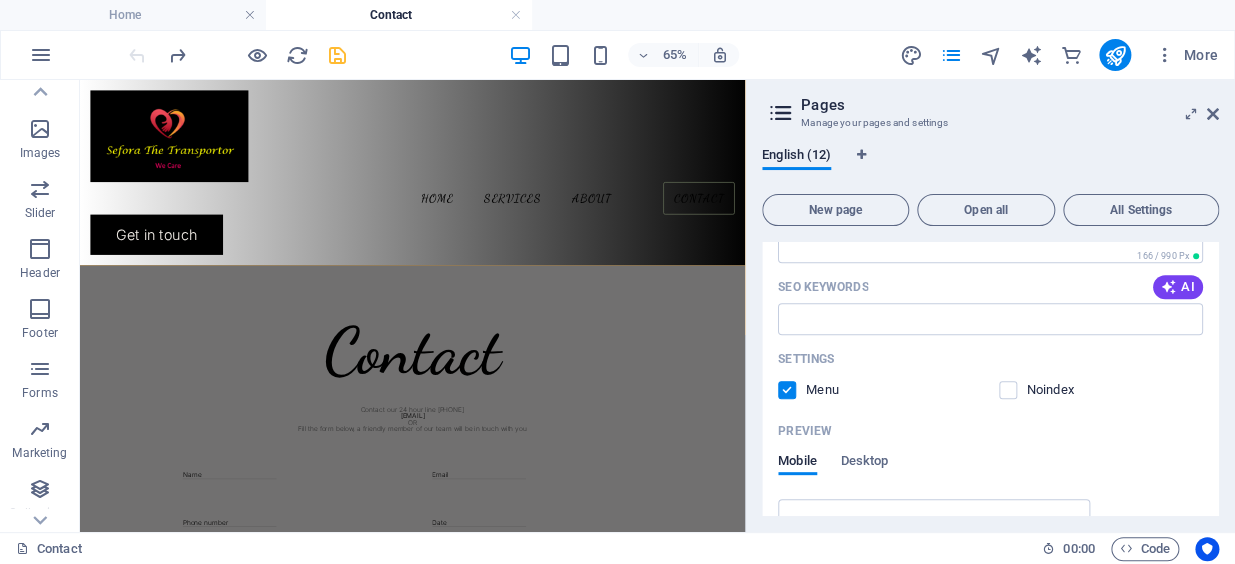 scroll, scrollTop: 403, scrollLeft: 0, axis: vertical 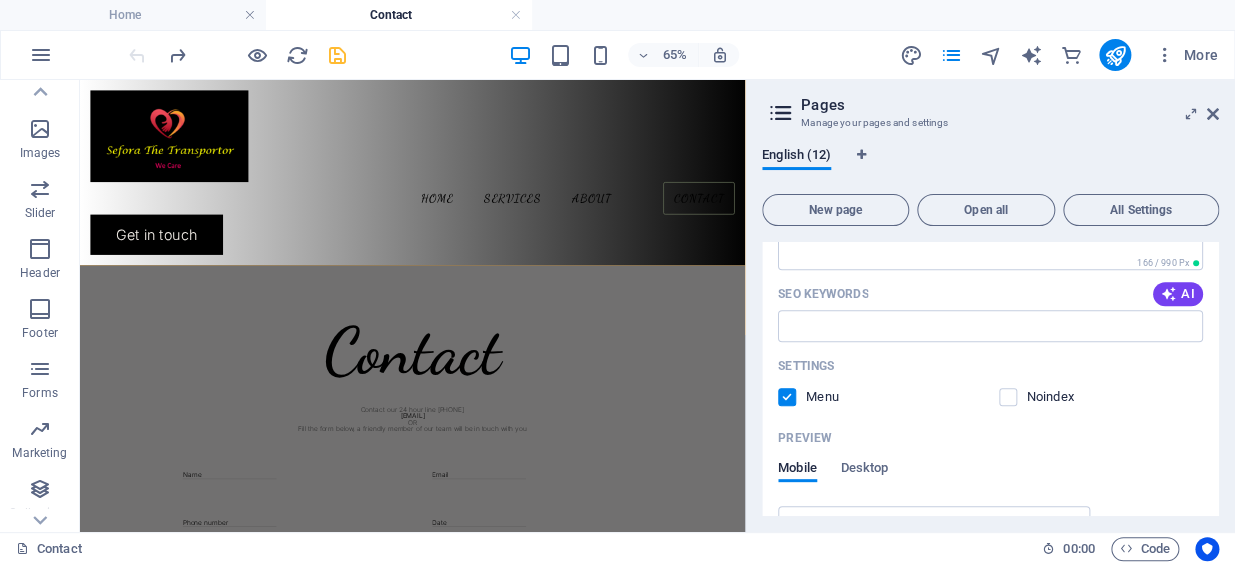 click at bounding box center [787, 397] 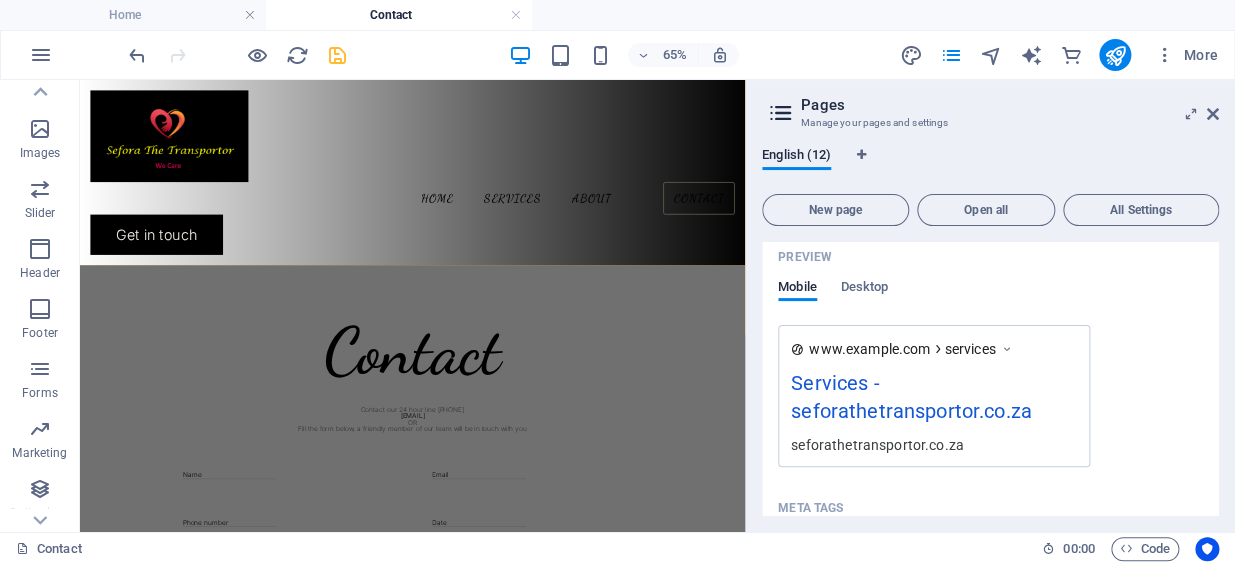 scroll, scrollTop: 463, scrollLeft: 0, axis: vertical 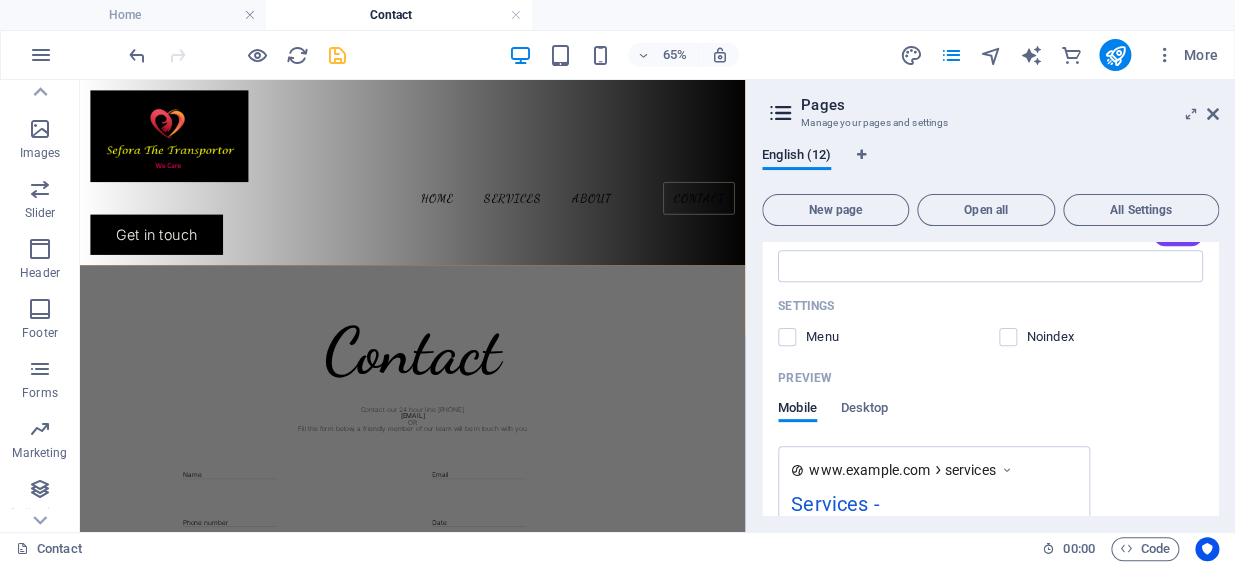 click on "Mobile Desktop" at bounding box center [990, 419] 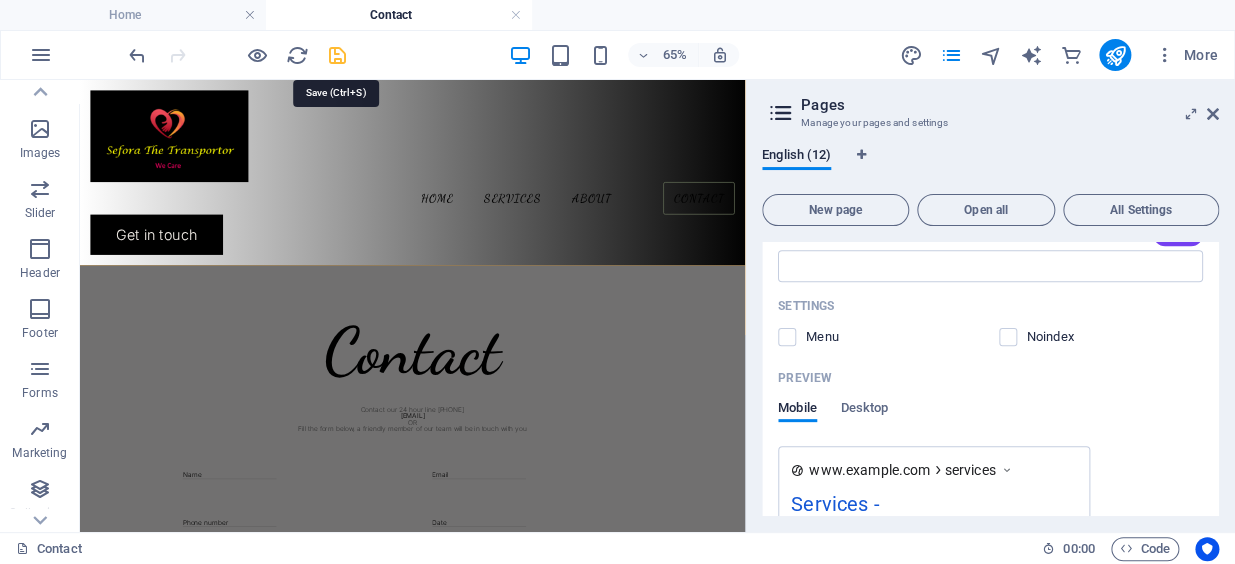 click at bounding box center (337, 55) 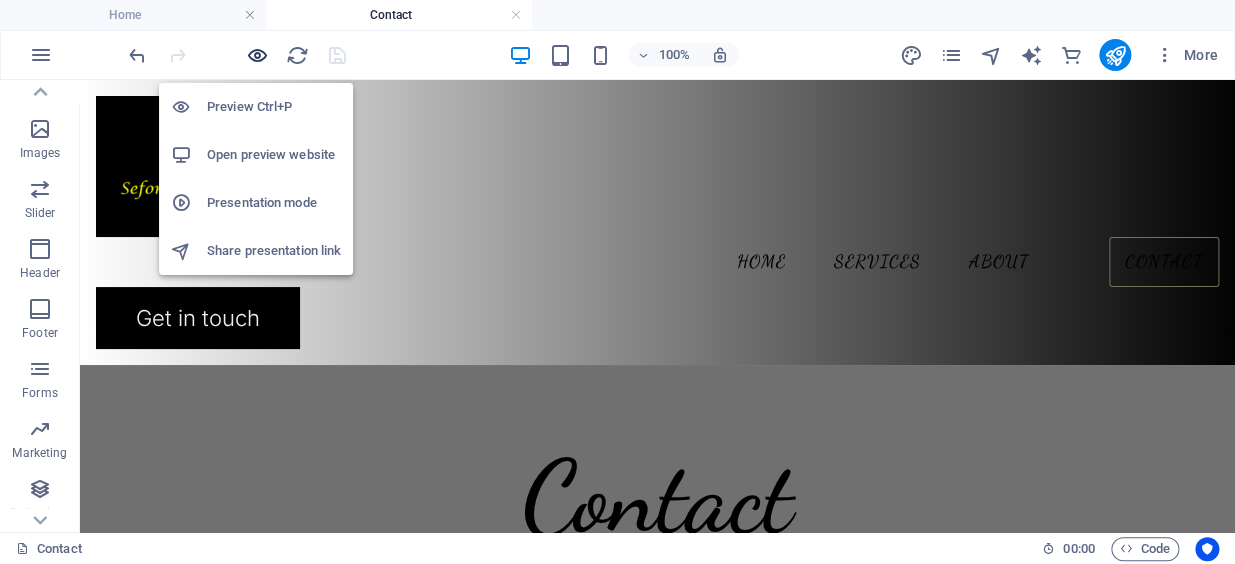 click at bounding box center [257, 55] 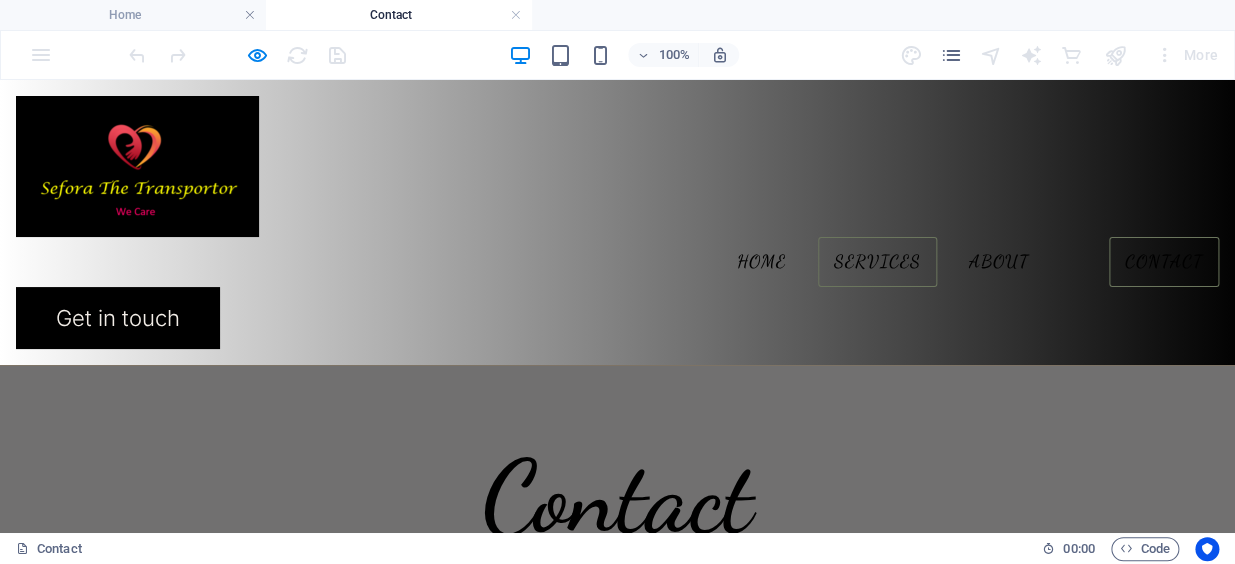 click on "Services" at bounding box center [877, 262] 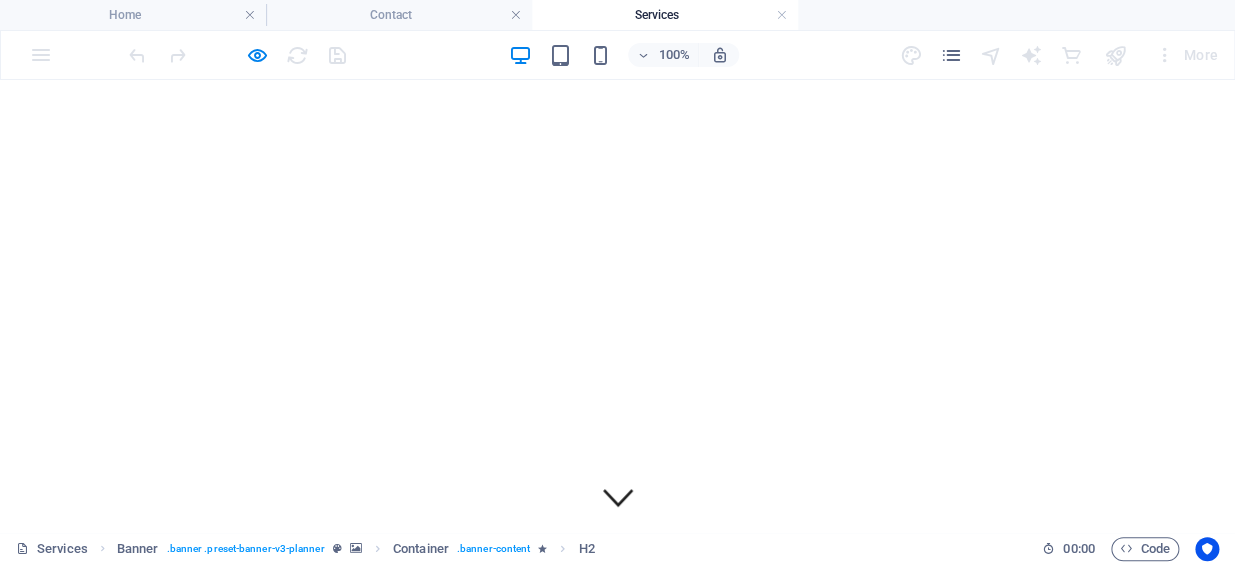 scroll, scrollTop: 0, scrollLeft: 0, axis: both 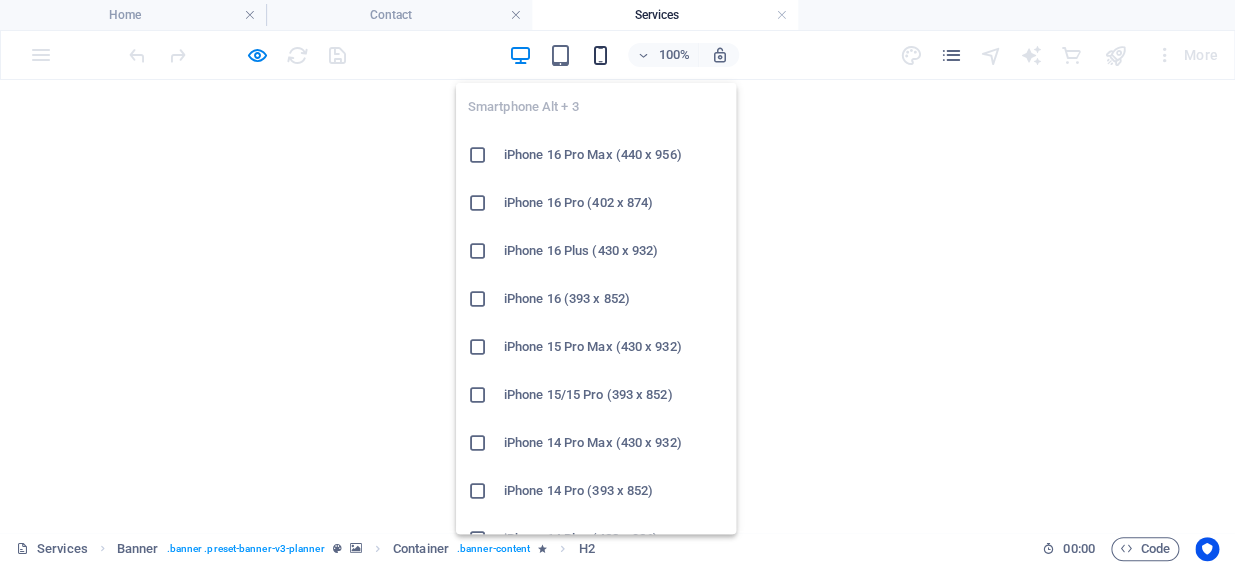 click at bounding box center (600, 55) 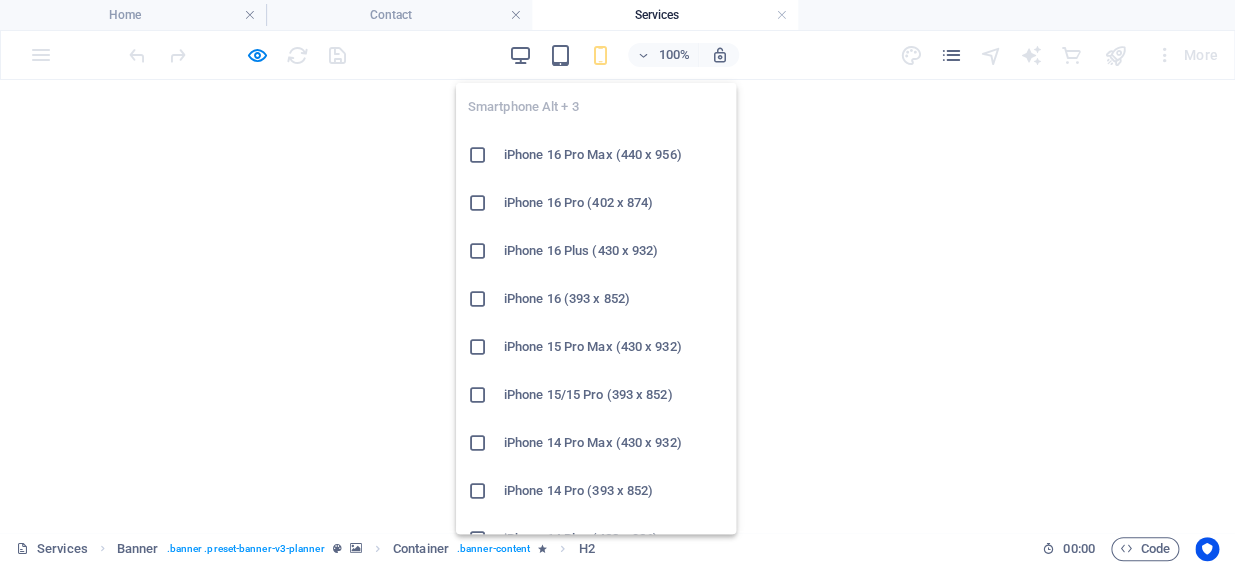 click at bounding box center (600, 55) 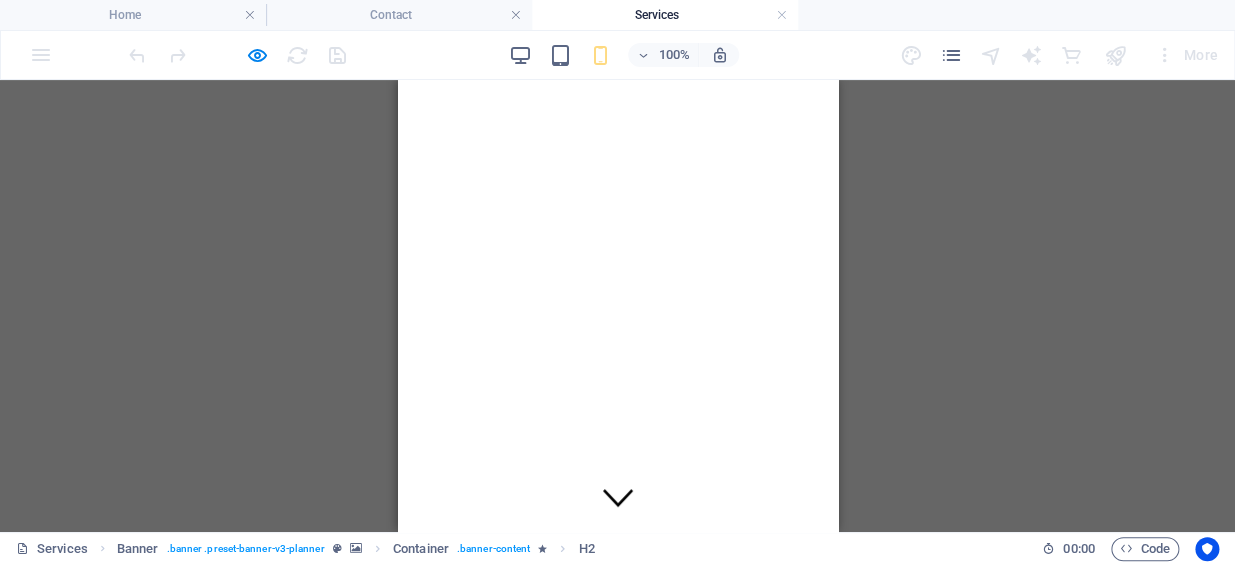 click at bounding box center [617, 1056] 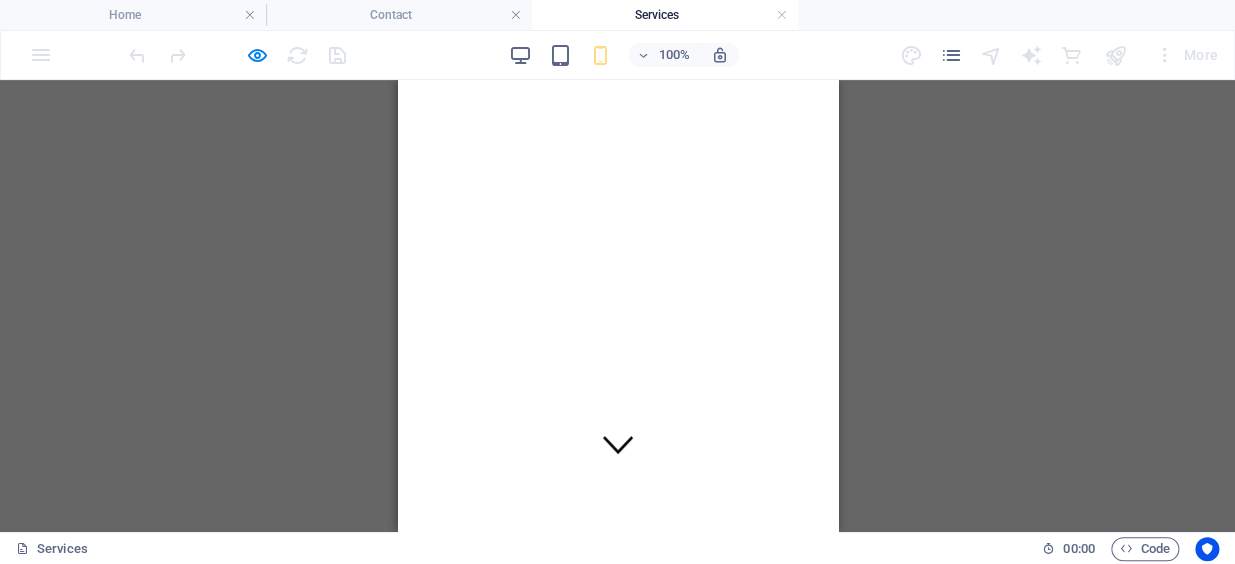 scroll, scrollTop: 0, scrollLeft: 0, axis: both 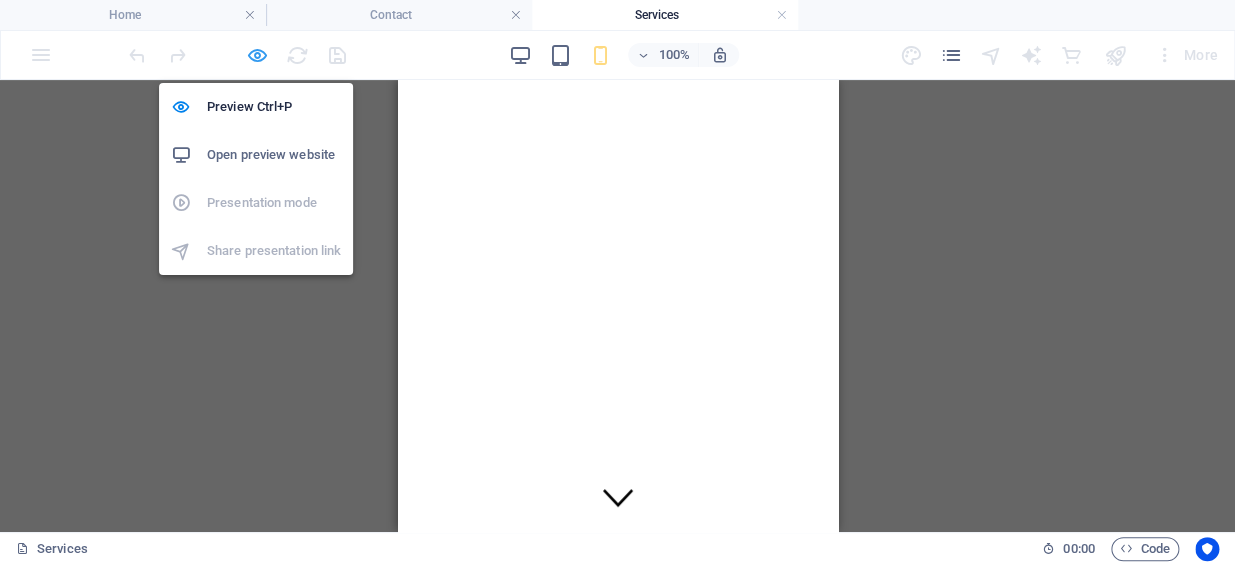 click at bounding box center [257, 55] 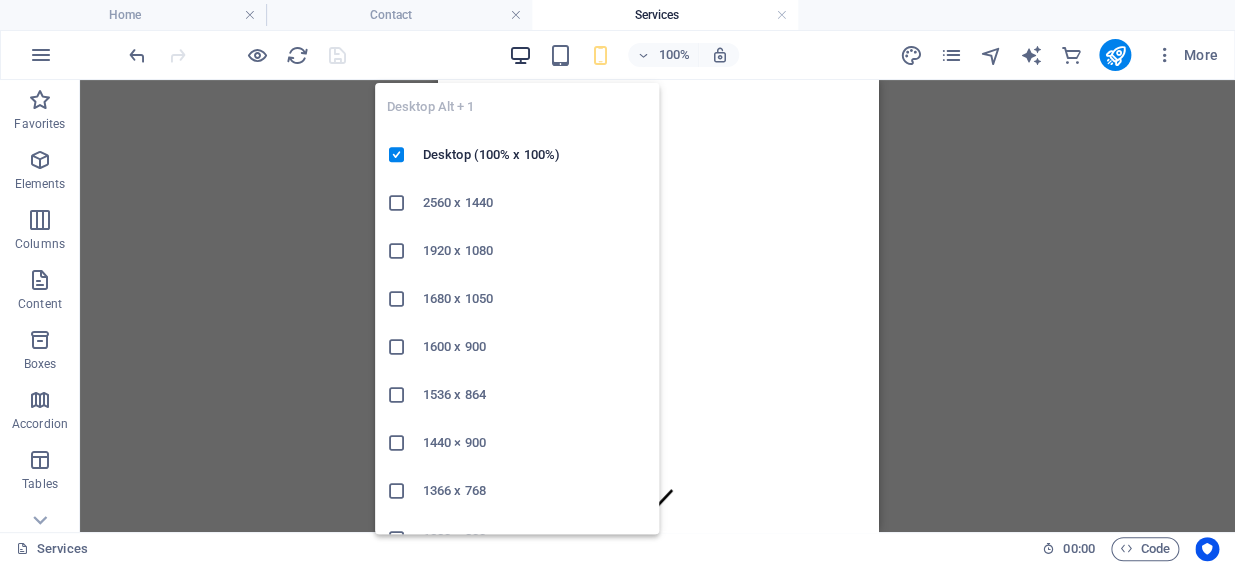 click at bounding box center [520, 55] 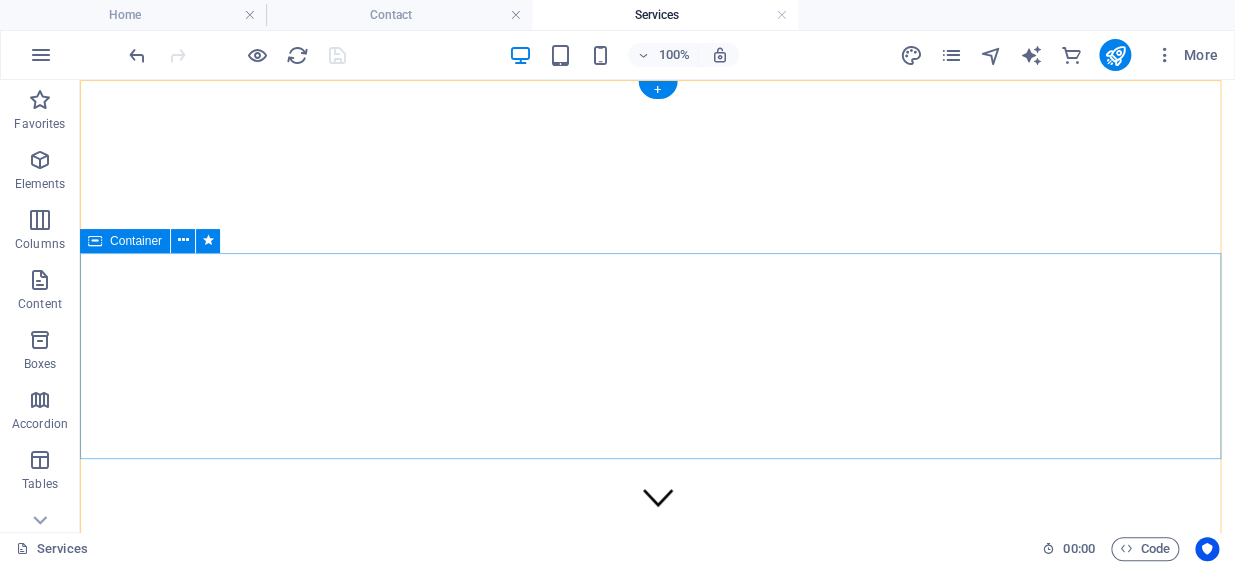 click on "What We Offer" at bounding box center [657, 1233] 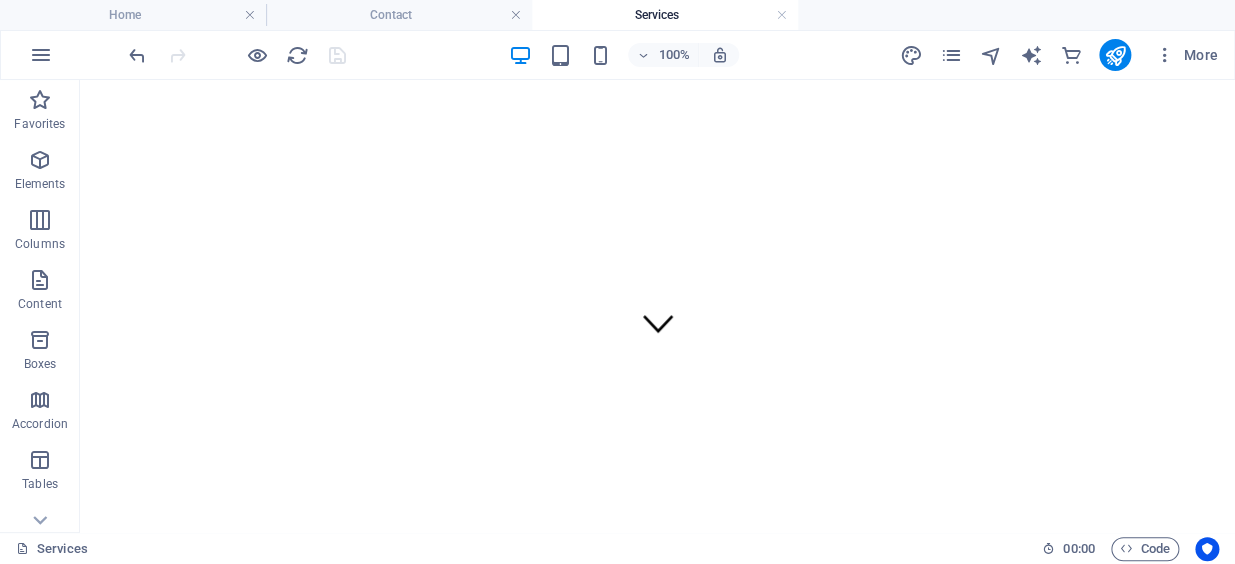 scroll, scrollTop: 0, scrollLeft: 0, axis: both 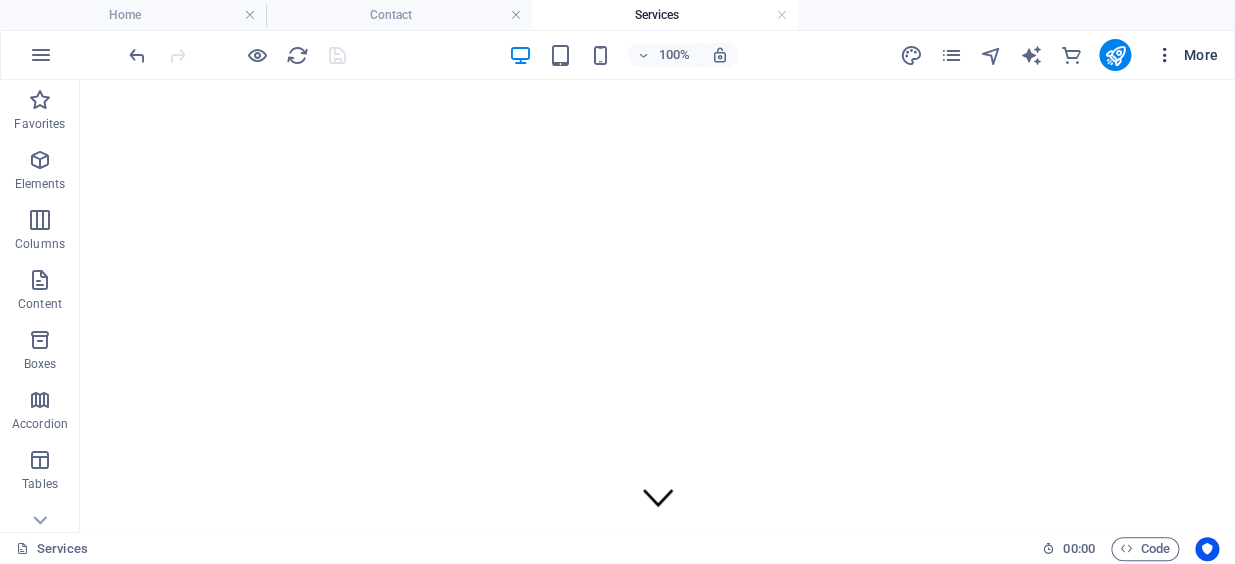 click at bounding box center (1165, 55) 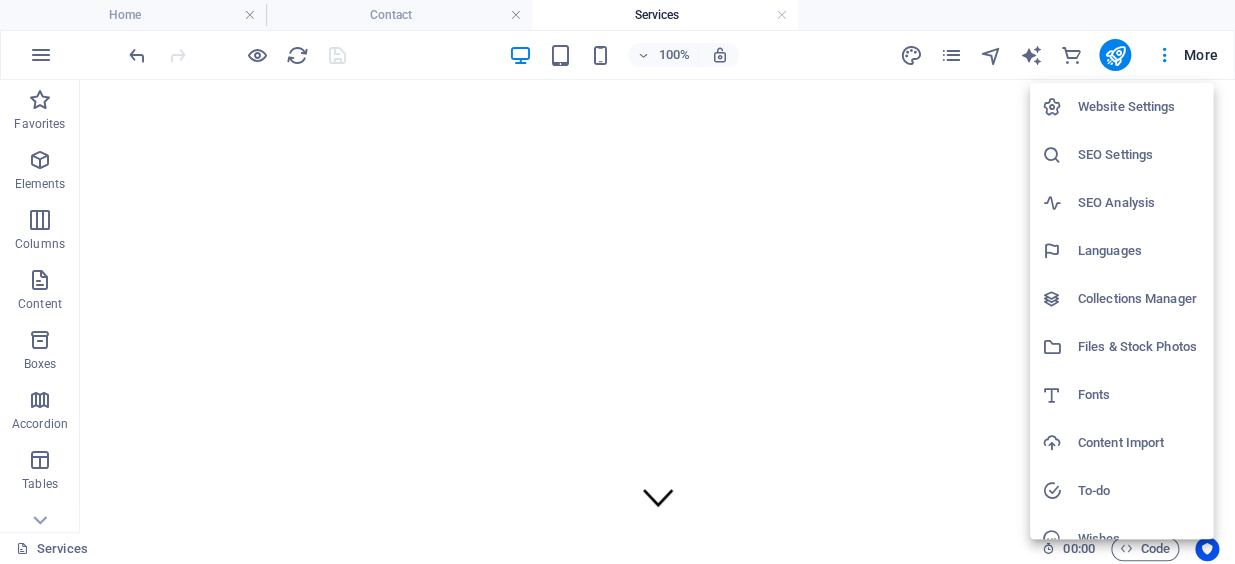 click at bounding box center (617, 282) 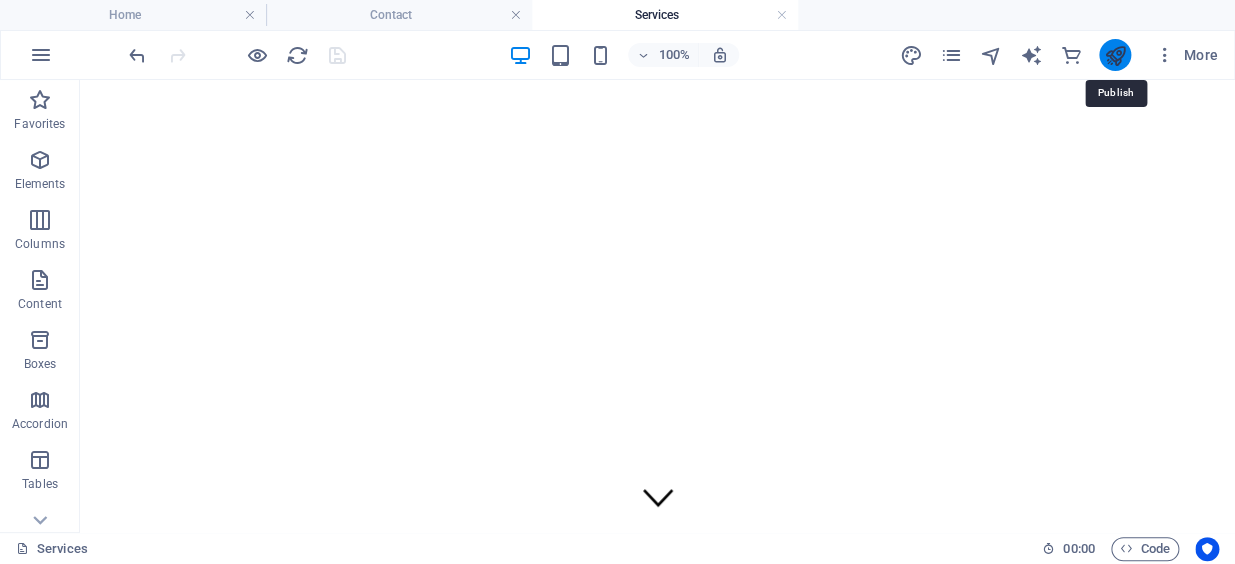 click at bounding box center (1114, 55) 